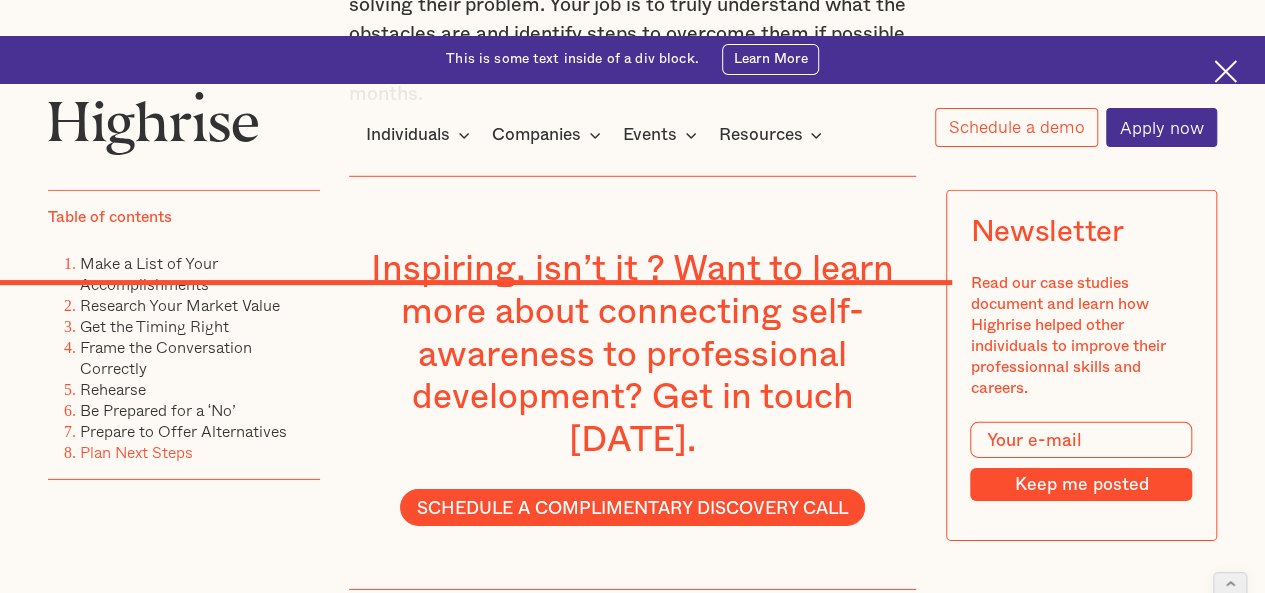 scroll, scrollTop: 6661, scrollLeft: 0, axis: vertical 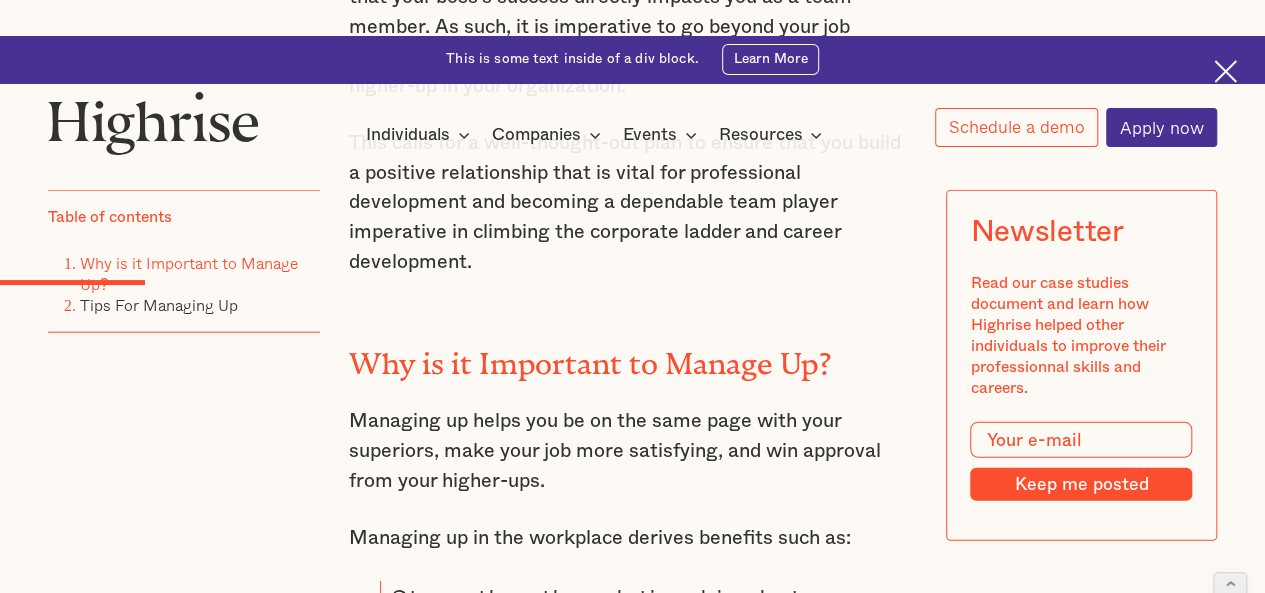 click on "Why is it Important to Manage Up?" at bounding box center [633, 357] 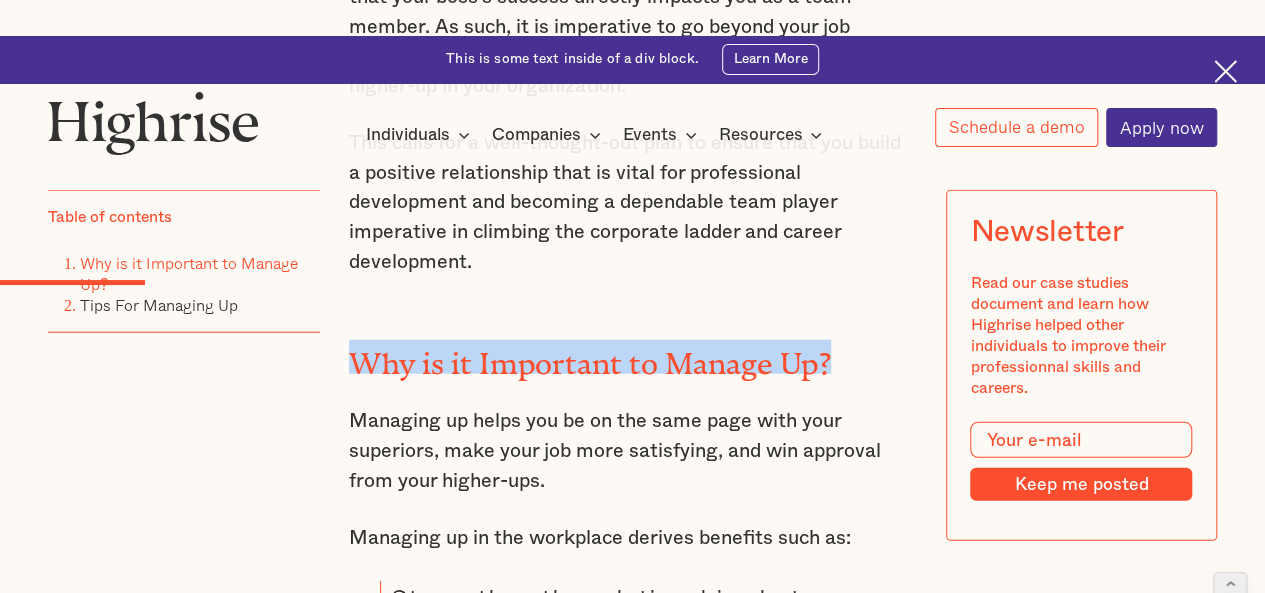 drag, startPoint x: 376, startPoint y: 247, endPoint x: 821, endPoint y: 251, distance: 445.01797 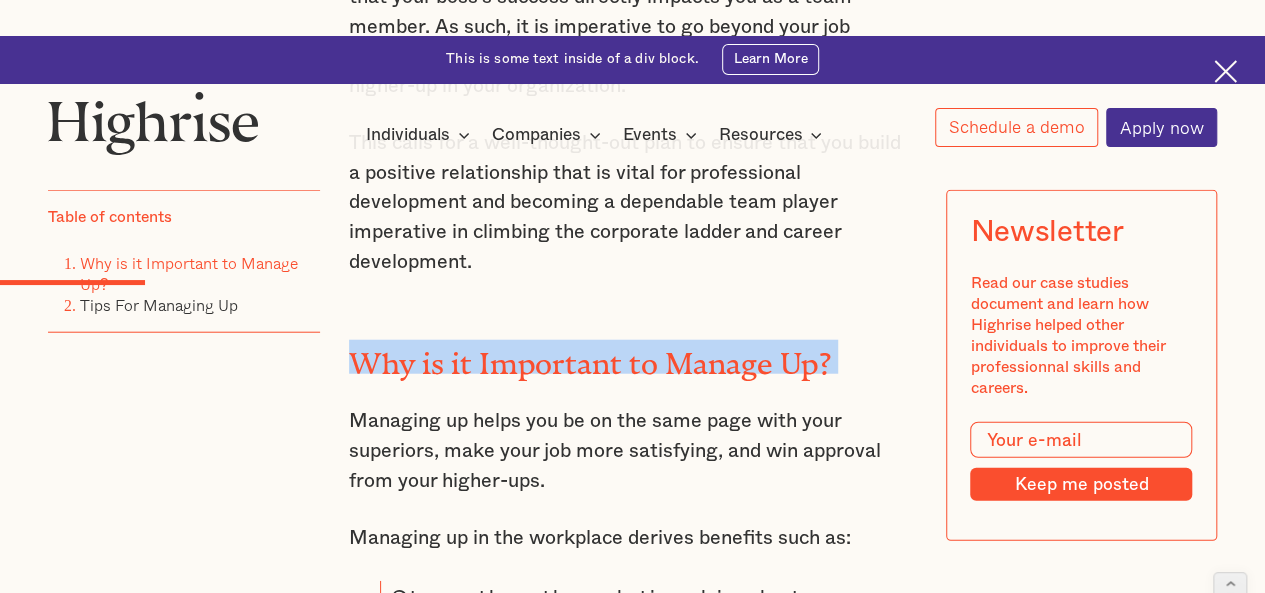 copy on "Why is it Important to Manage Up?" 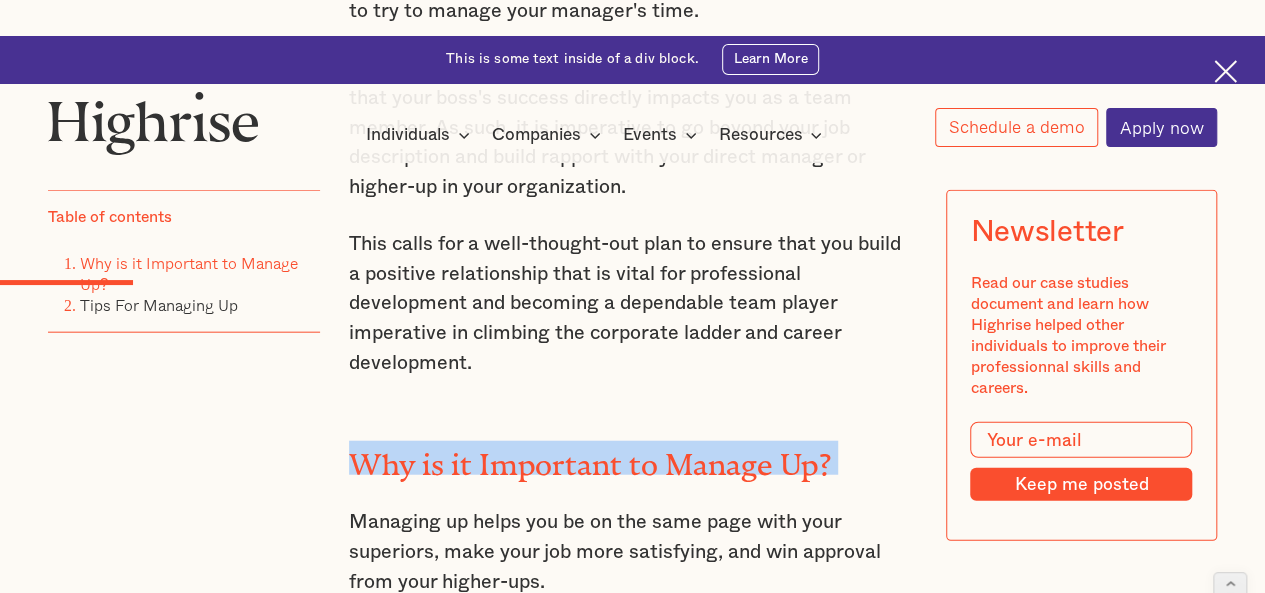 scroll, scrollTop: 2214, scrollLeft: 0, axis: vertical 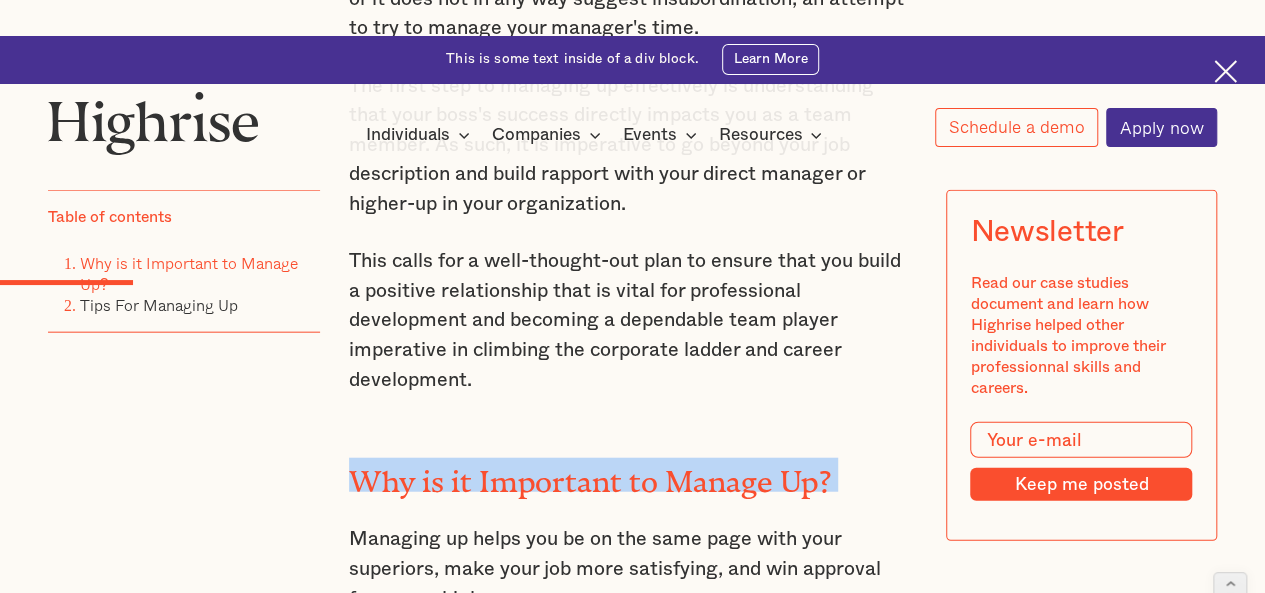 click on "Why is it Important to Manage Up?" at bounding box center (633, 475) 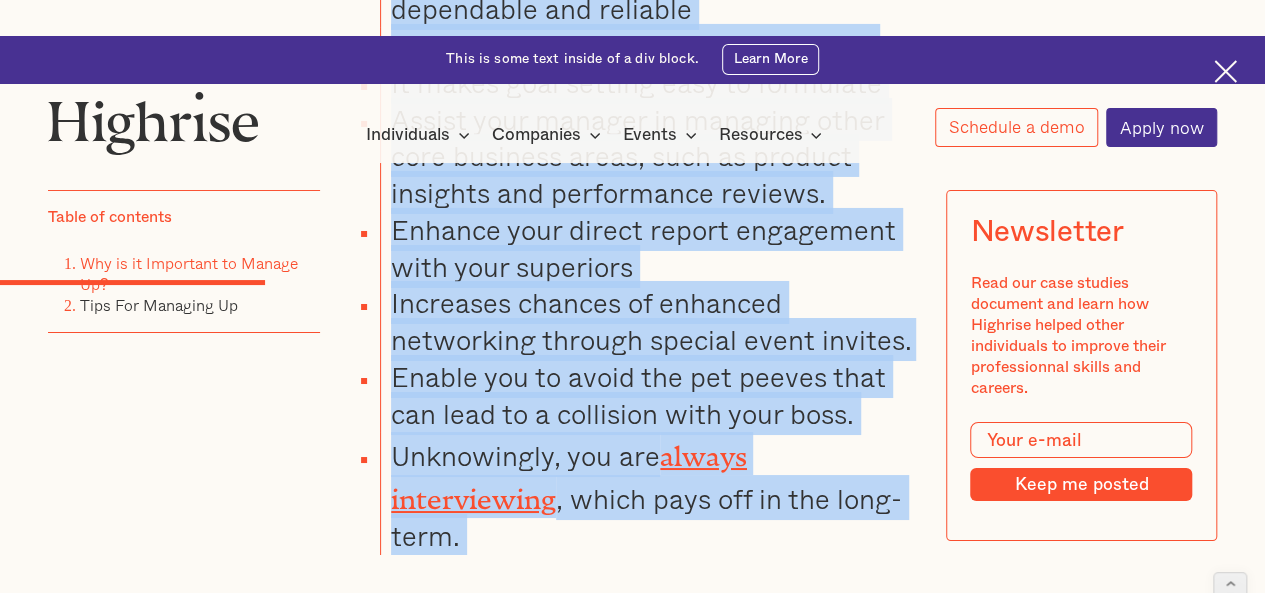 scroll, scrollTop: 3506, scrollLeft: 0, axis: vertical 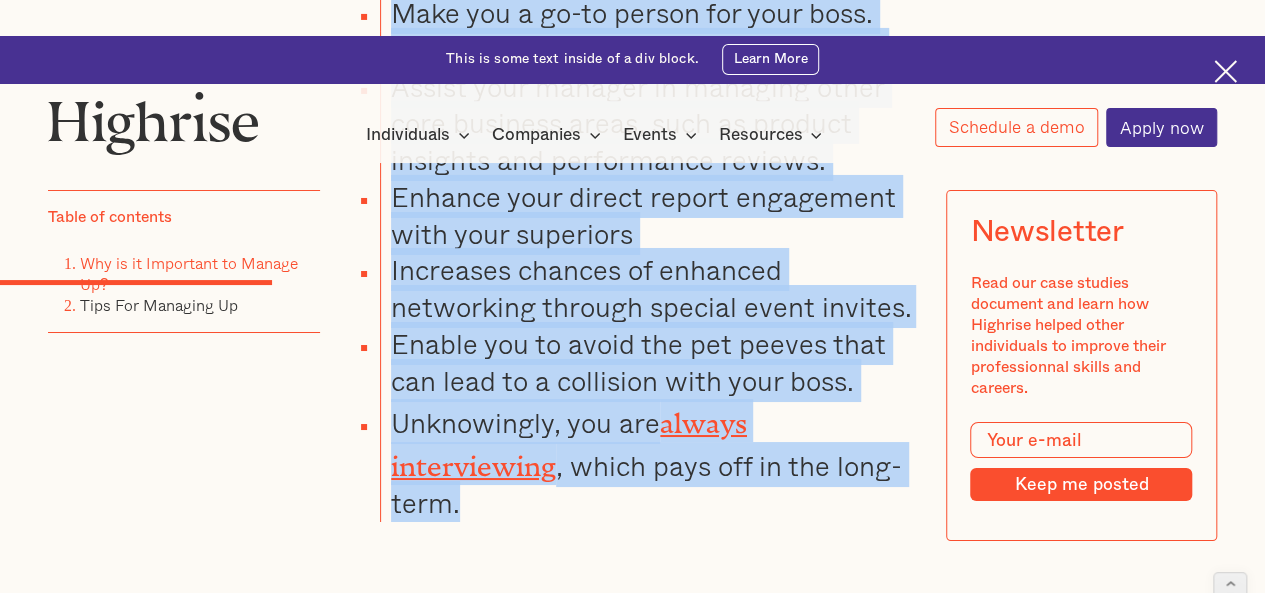 drag, startPoint x: 343, startPoint y: 349, endPoint x: 560, endPoint y: 393, distance: 221.4159 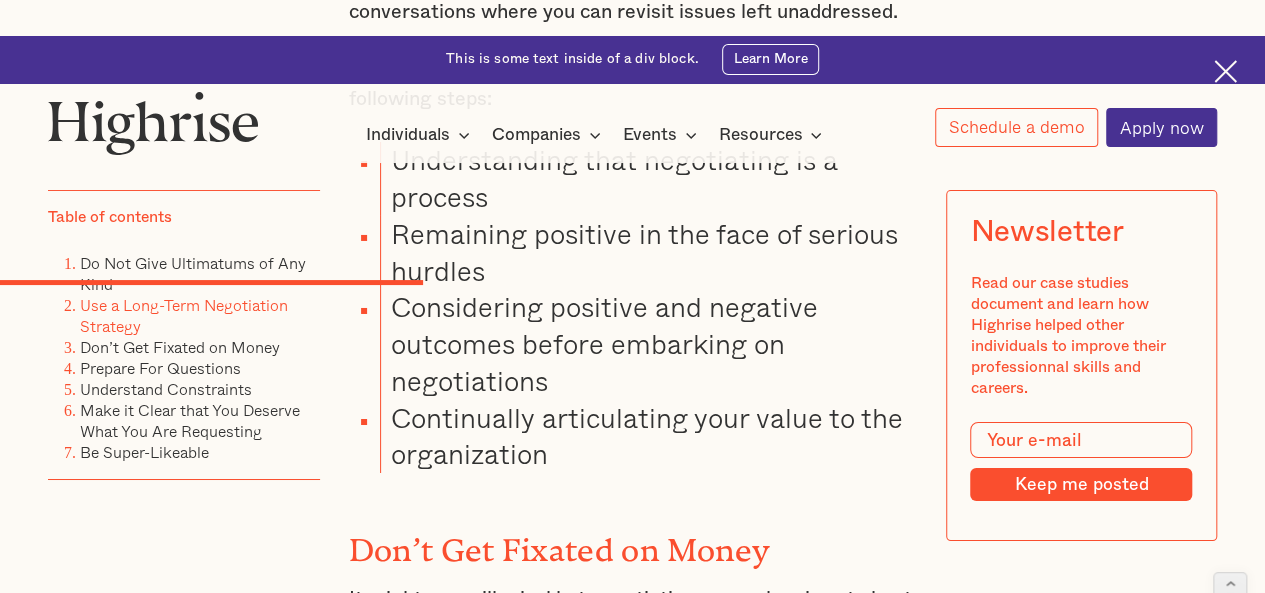 scroll, scrollTop: 3477, scrollLeft: 0, axis: vertical 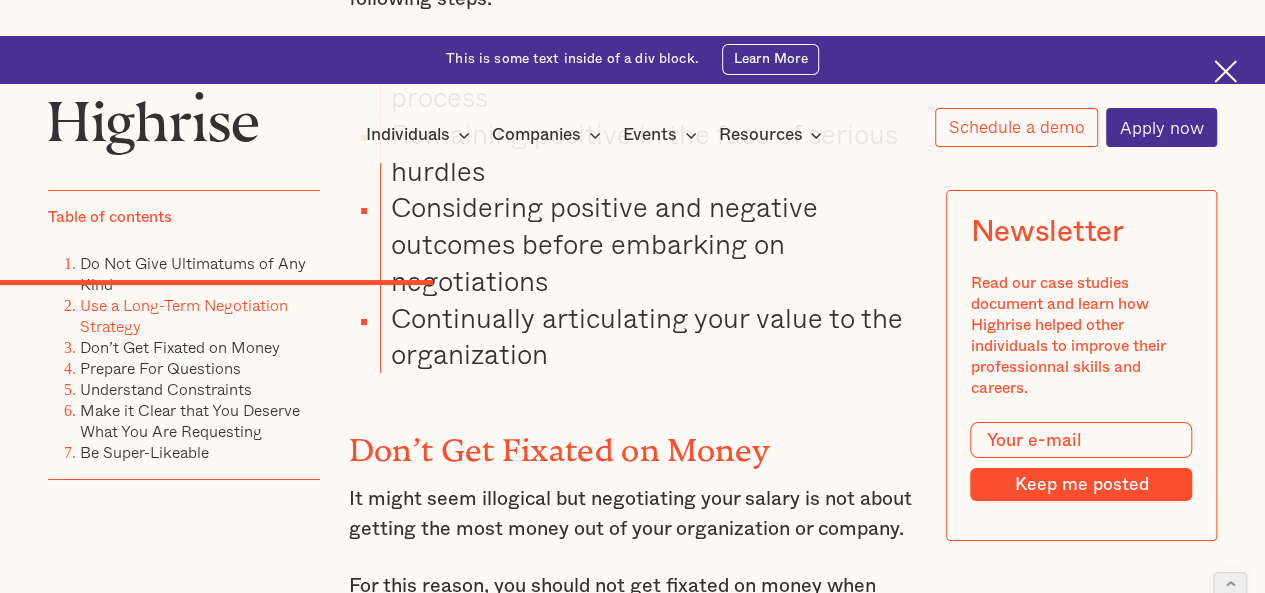 click on "For this reason, you should not get fixated on money when negotiating; instead, focus on value. Negotiate for the proper responsibilities based on your skills, the best working locations, on-the-job perks, future opportunities for promotions, and the best working hours." at bounding box center [633, 646] 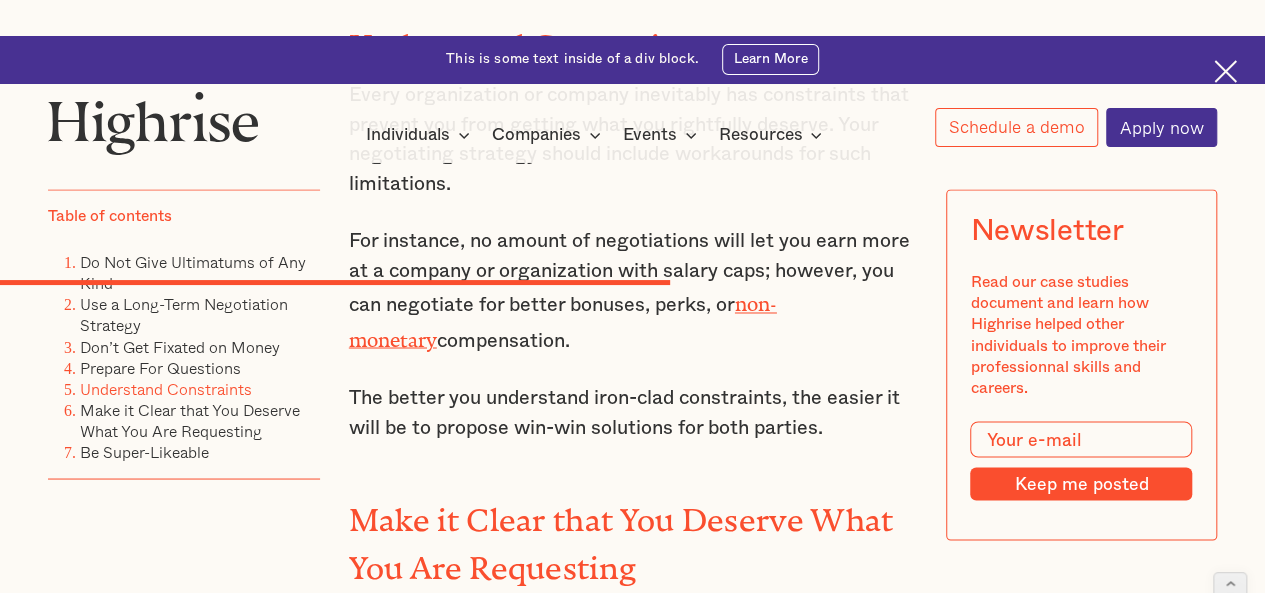 scroll, scrollTop: 5368, scrollLeft: 0, axis: vertical 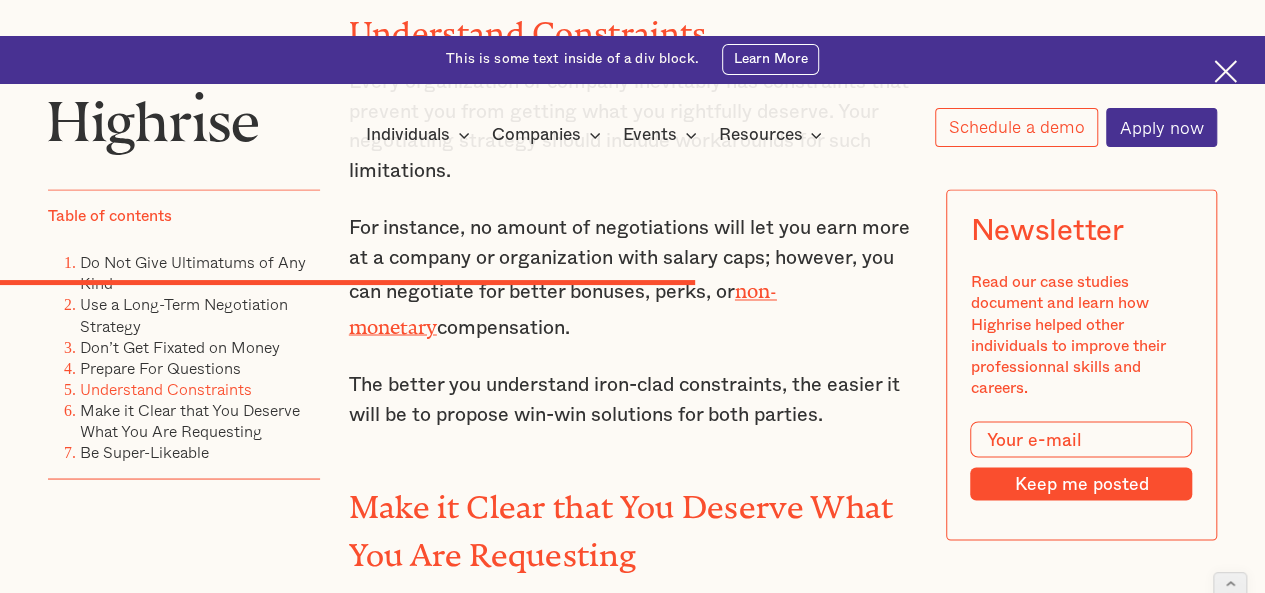 click on "When negotiating for a salary, it is not enough for your employer to like you; you should make them believe that you are worth the offer you want." at bounding box center (633, 634) 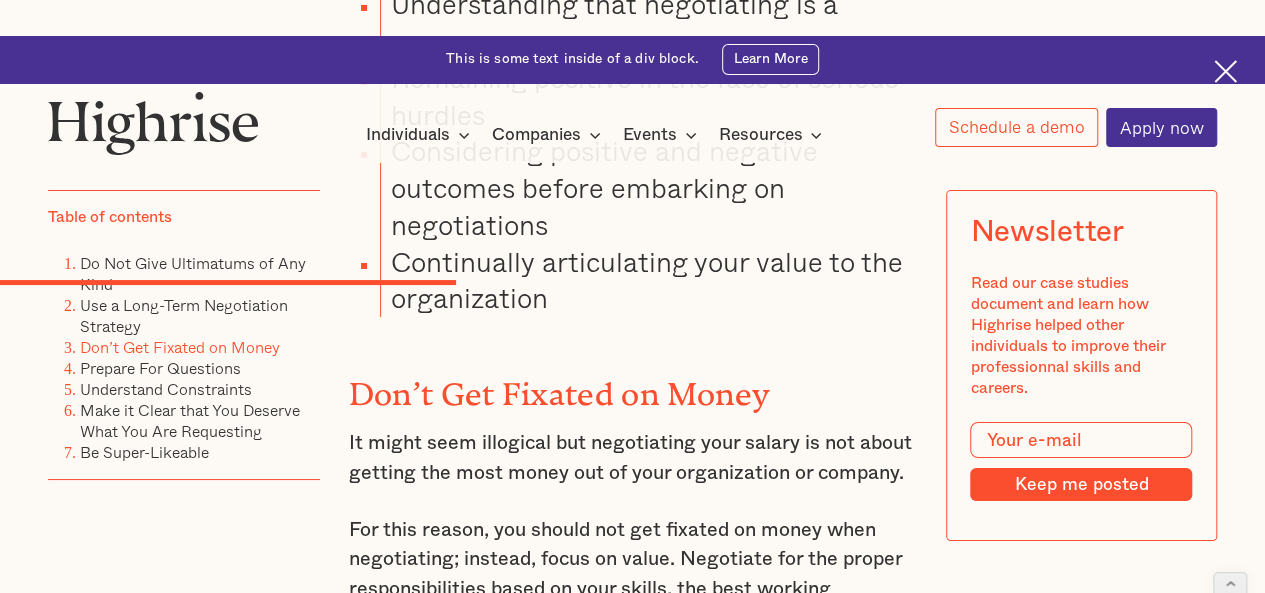 scroll, scrollTop: 3241, scrollLeft: 0, axis: vertical 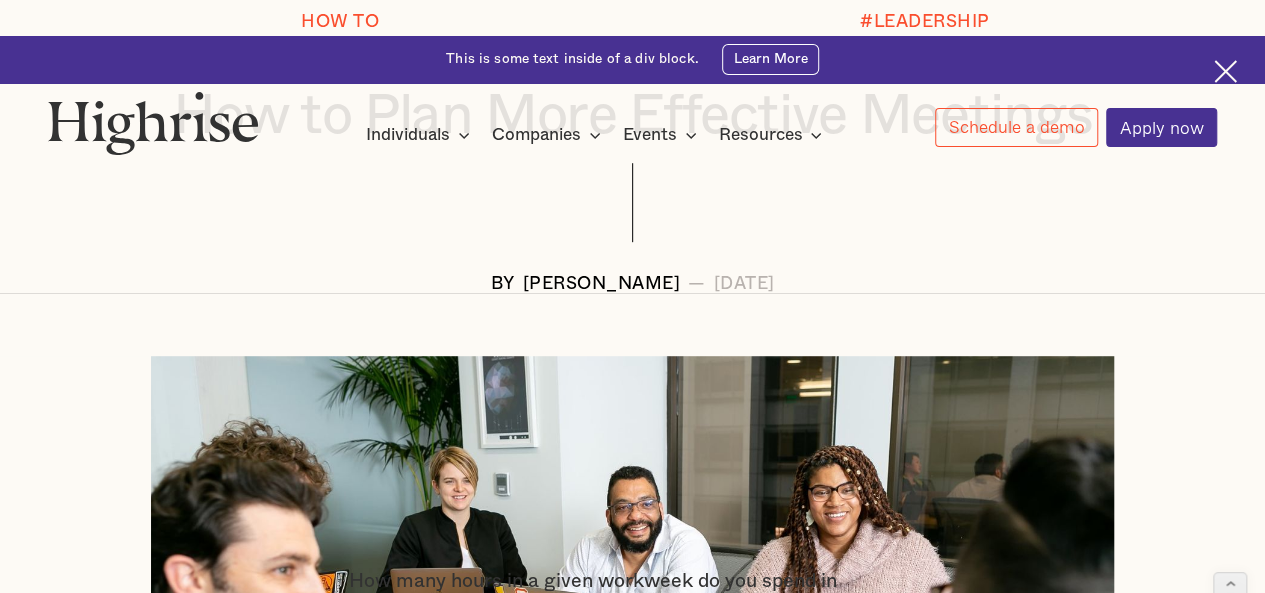 click at bounding box center (632, 619) 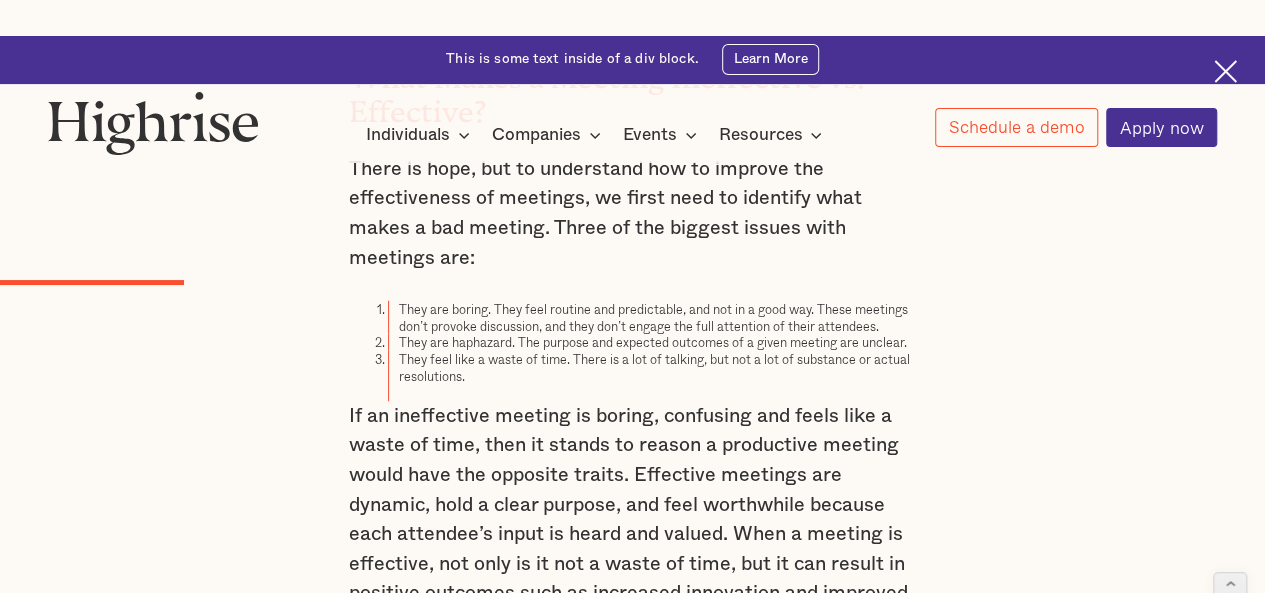 scroll, scrollTop: 1897, scrollLeft: 0, axis: vertical 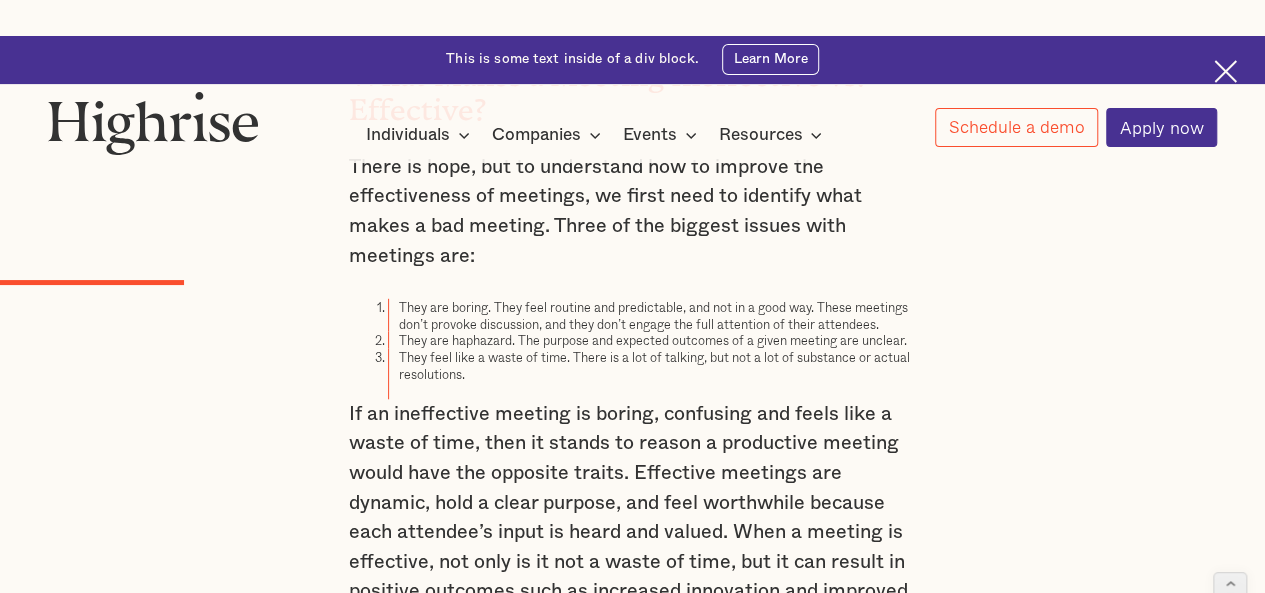 click on "If an ineffective meeting is boring, confusing and feels like a waste of time, then it stands to reason a productive meeting would have the opposite traits. Effective meetings are dynamic, hold a clear purpose, and feel worthwhile because each attendee’s input is heard and valued. When a meeting is effective, not only is it not a waste of time, but it can result in positive outcomes such as increased innovation and improved decision-making." at bounding box center (633, 518) 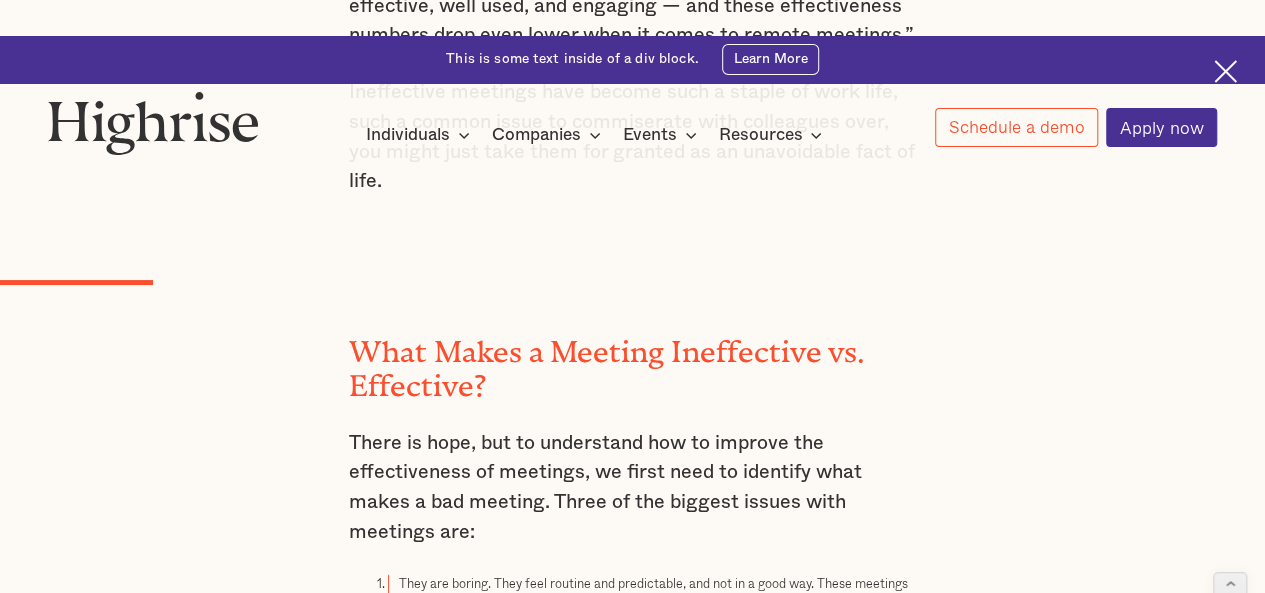 scroll, scrollTop: 1618, scrollLeft: 0, axis: vertical 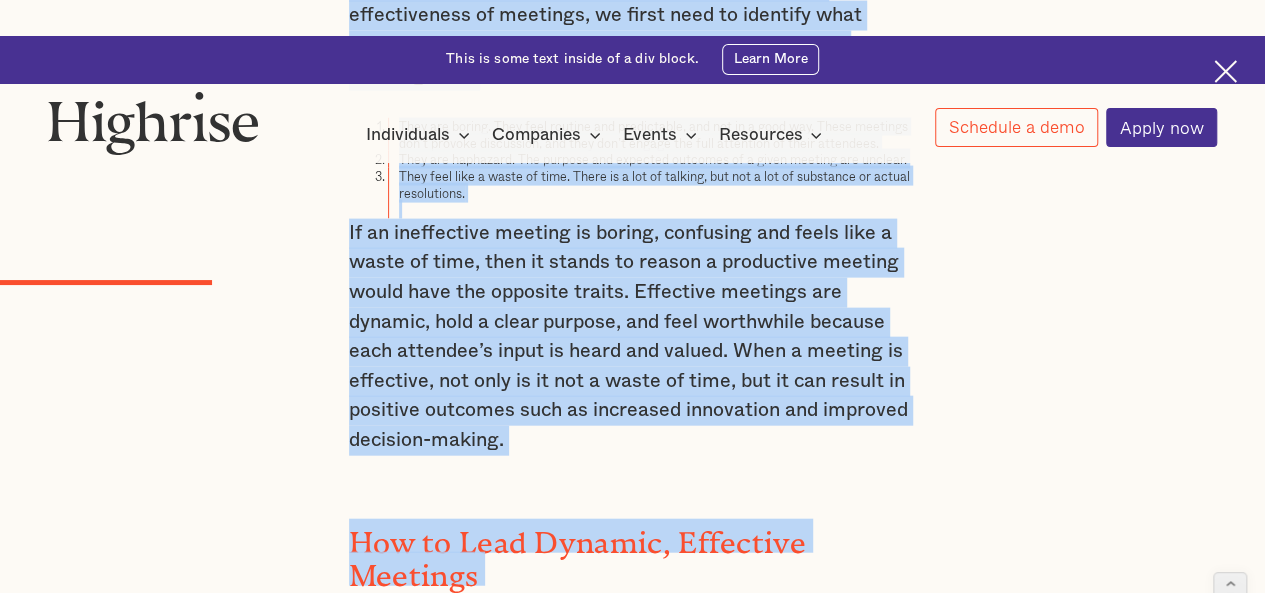 drag, startPoint x: 345, startPoint y: 204, endPoint x: 511, endPoint y: 315, distance: 199.69226 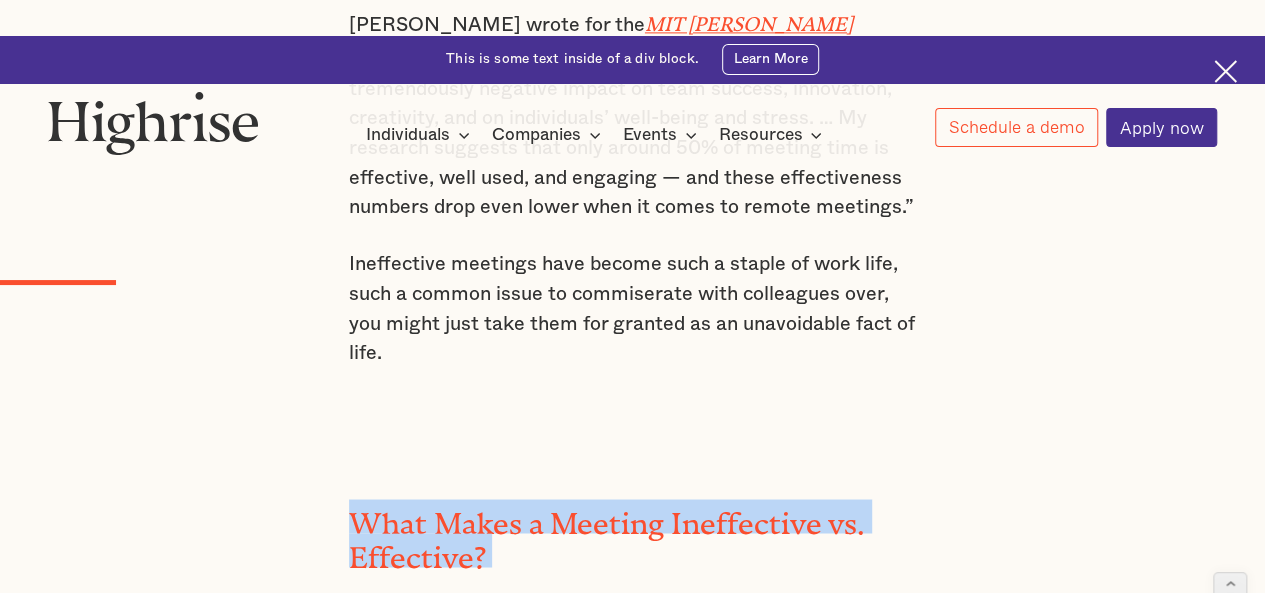 scroll, scrollTop: 1452, scrollLeft: 0, axis: vertical 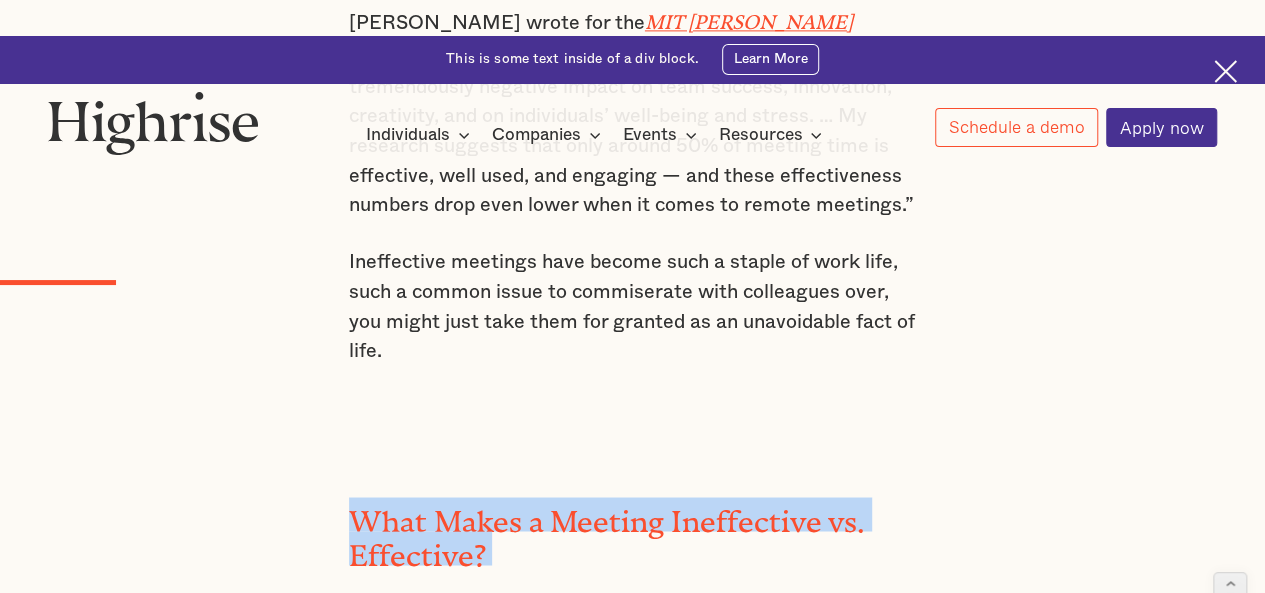 click on "What Makes a Meeting Ineffective vs. Effective?" at bounding box center [633, 530] 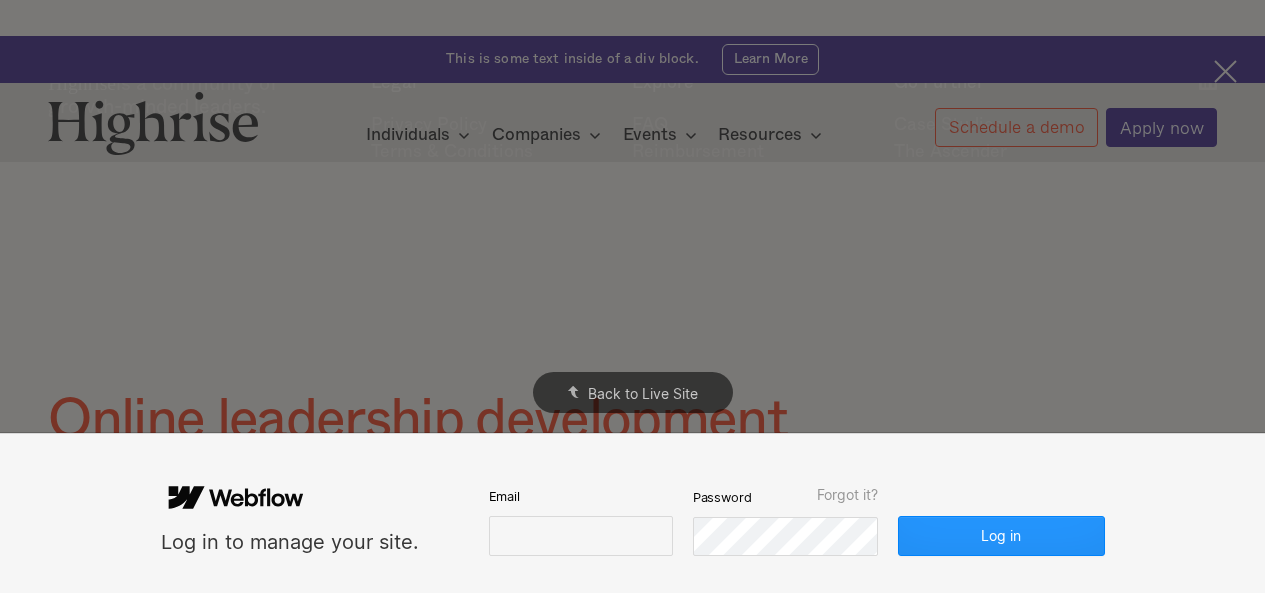 scroll, scrollTop: 0, scrollLeft: 0, axis: both 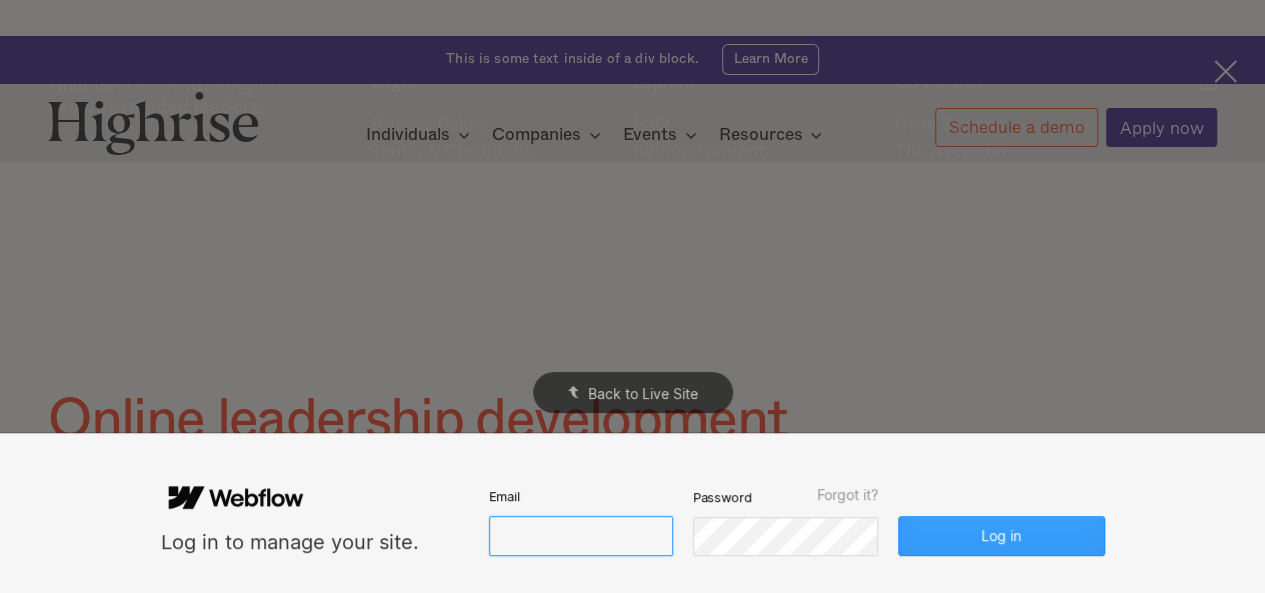 type on "[EMAIL_ADDRESS][DOMAIN_NAME]" 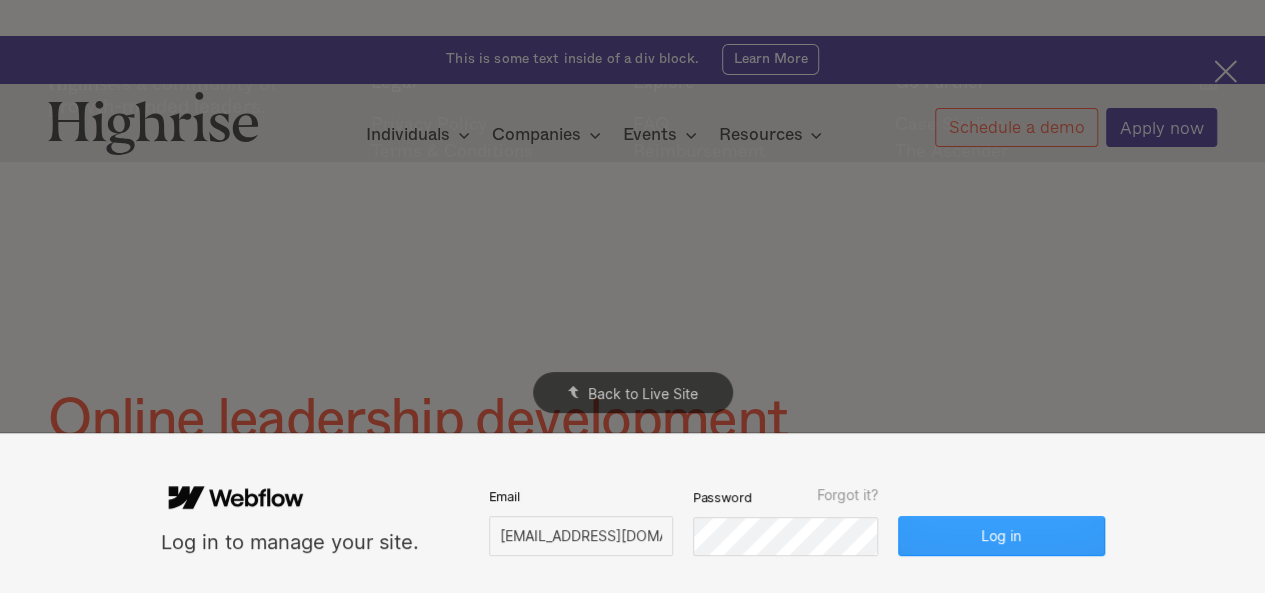 click on "Log in" at bounding box center [1001, 536] 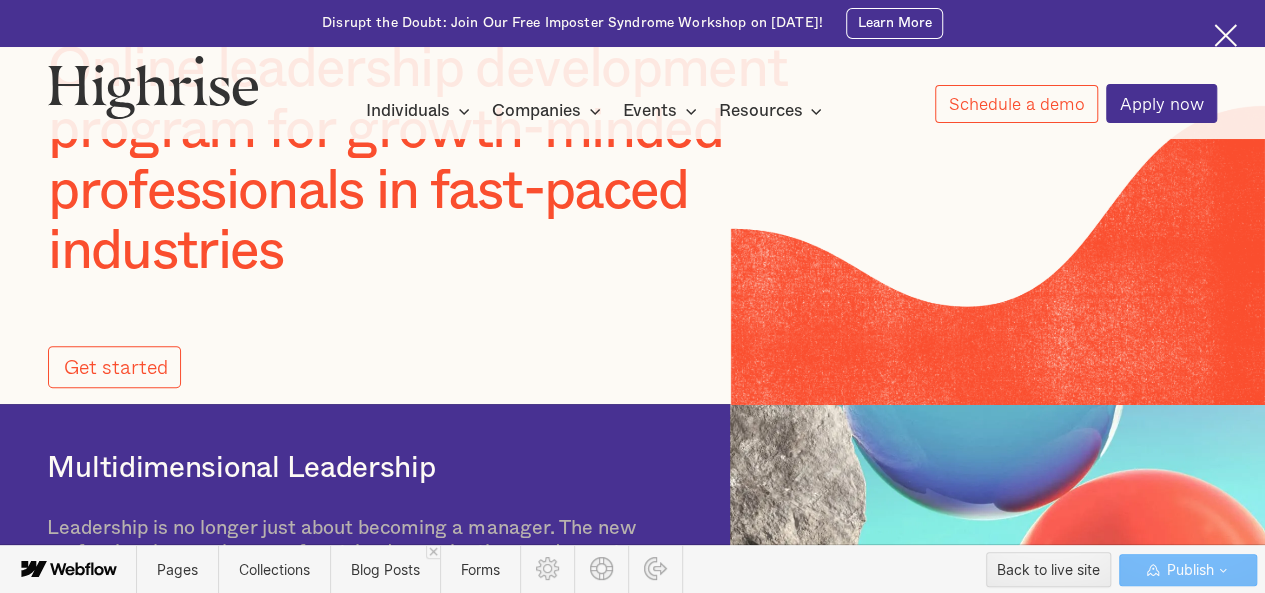 scroll, scrollTop: 232, scrollLeft: 0, axis: vertical 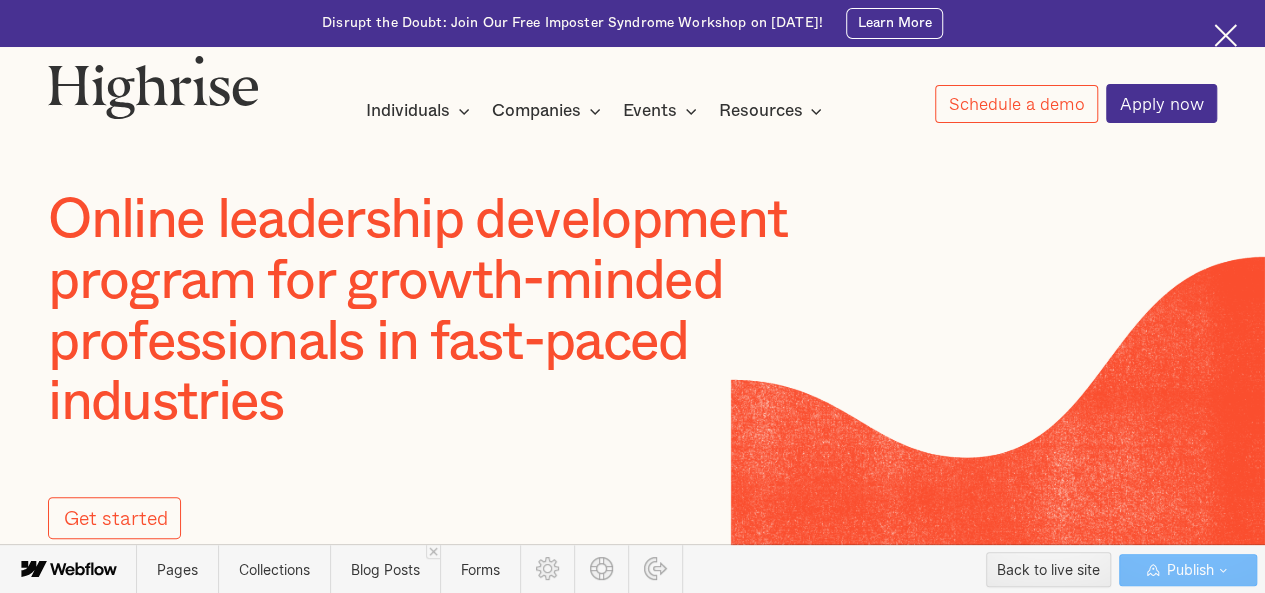 click on "Online leadership development program for growth-minded professionals in fast-paced industries Get started" at bounding box center [632, 365] 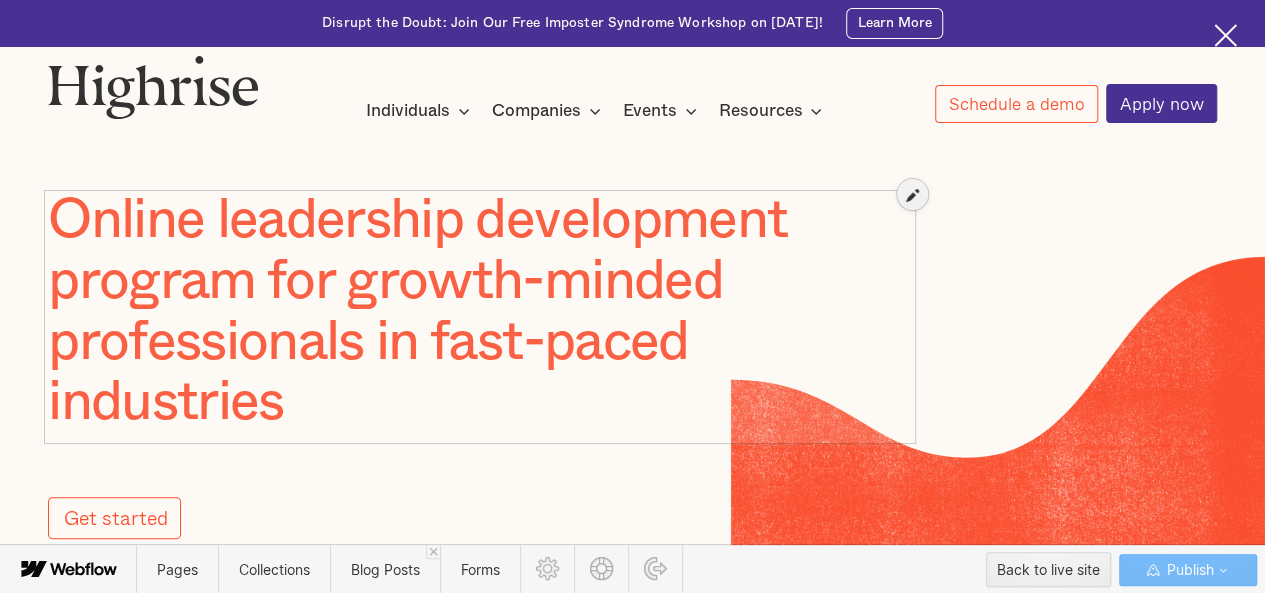 scroll, scrollTop: 166, scrollLeft: 0, axis: vertical 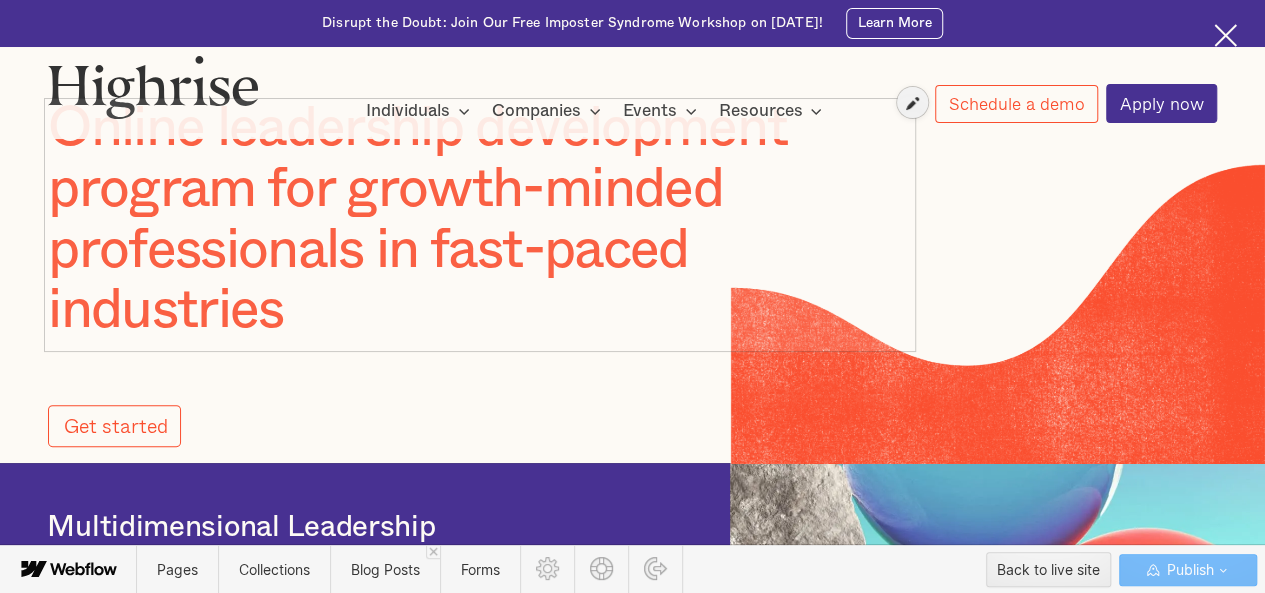 click at bounding box center (480, 215) 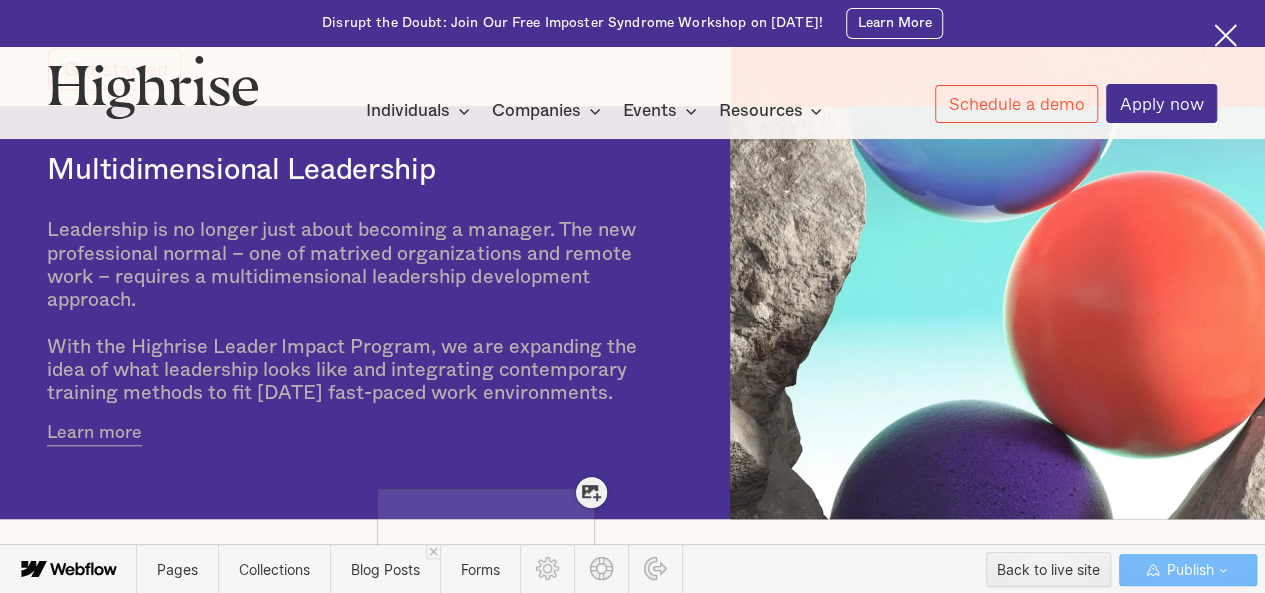 scroll, scrollTop: 0, scrollLeft: 0, axis: both 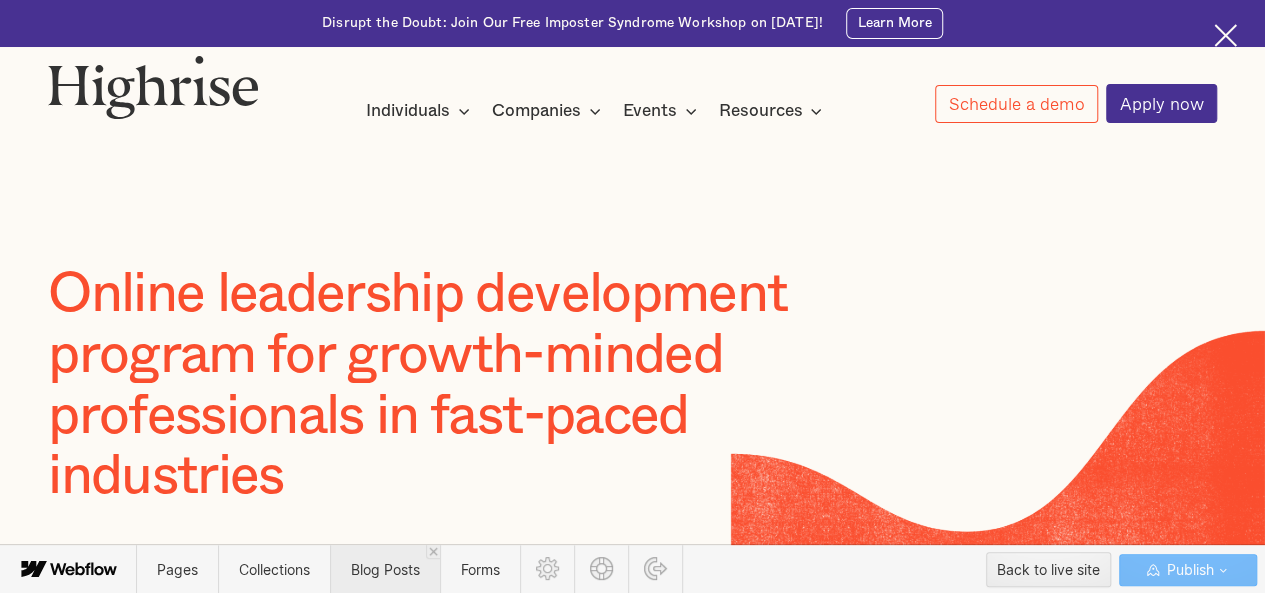 click on "Blog Posts" at bounding box center [385, 569] 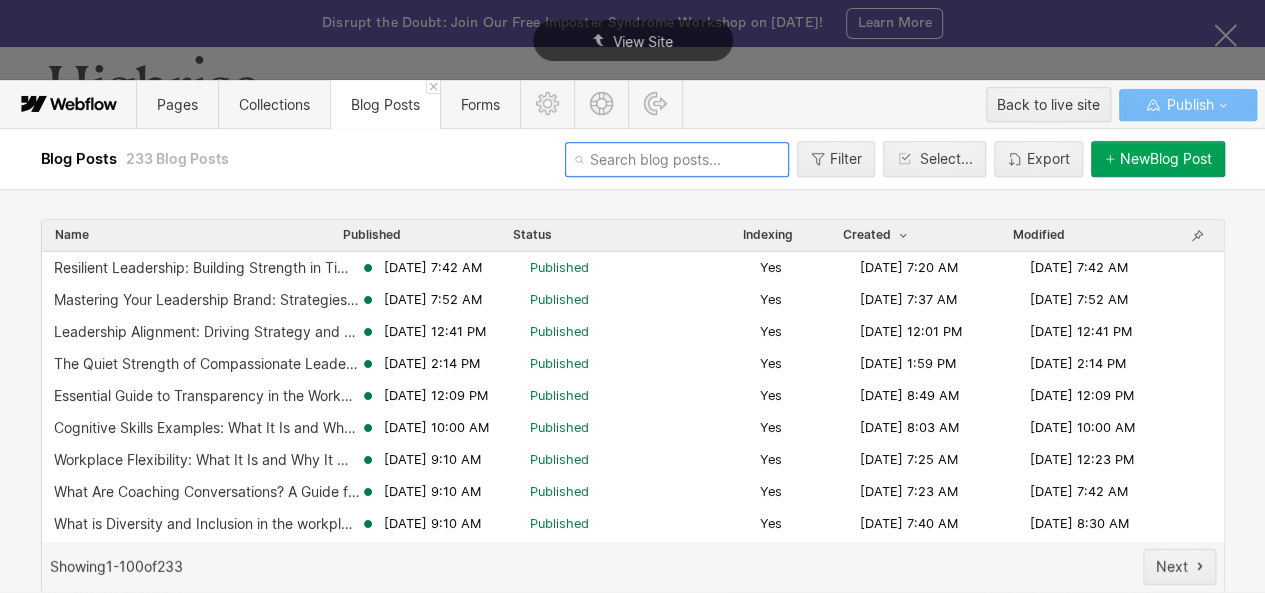 click at bounding box center (677, 159) 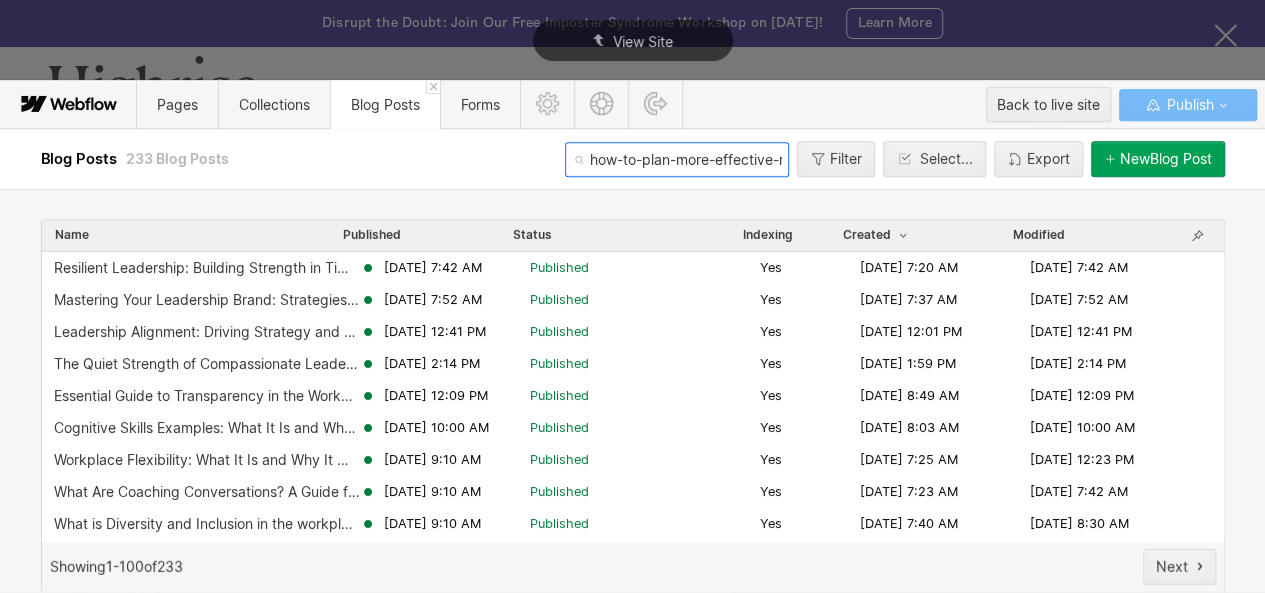 scroll, scrollTop: 0, scrollLeft: 61, axis: horizontal 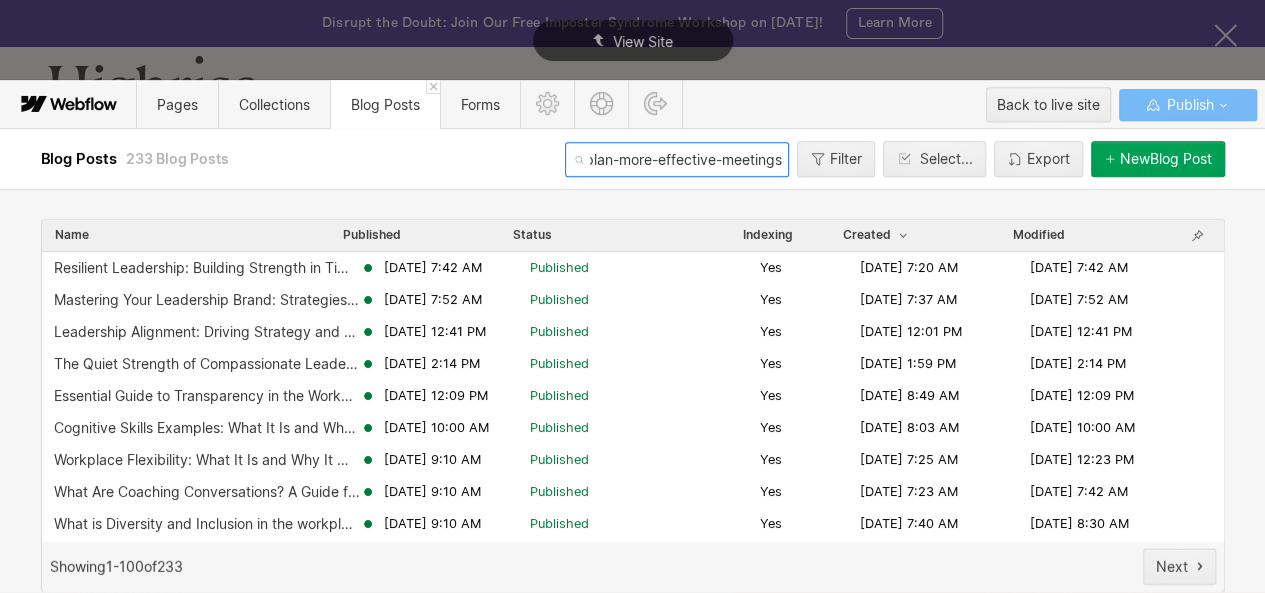 type on "how-to-plan-more-effective-meetings" 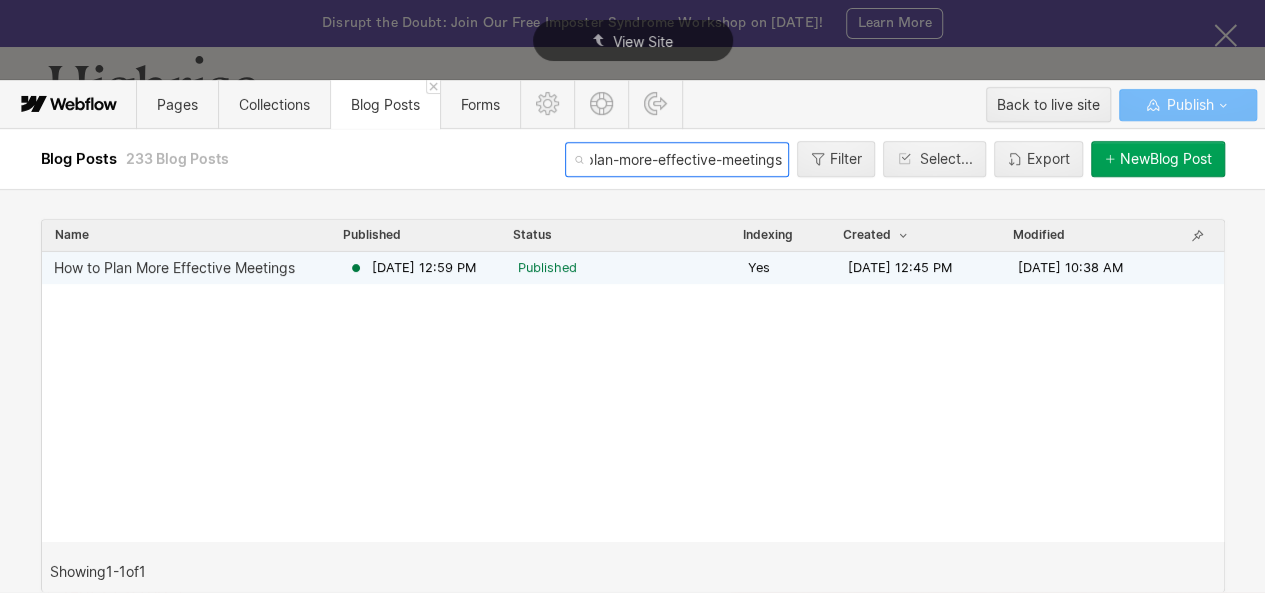click on "[DATE] 12:59 PM" at bounding box center [424, 268] 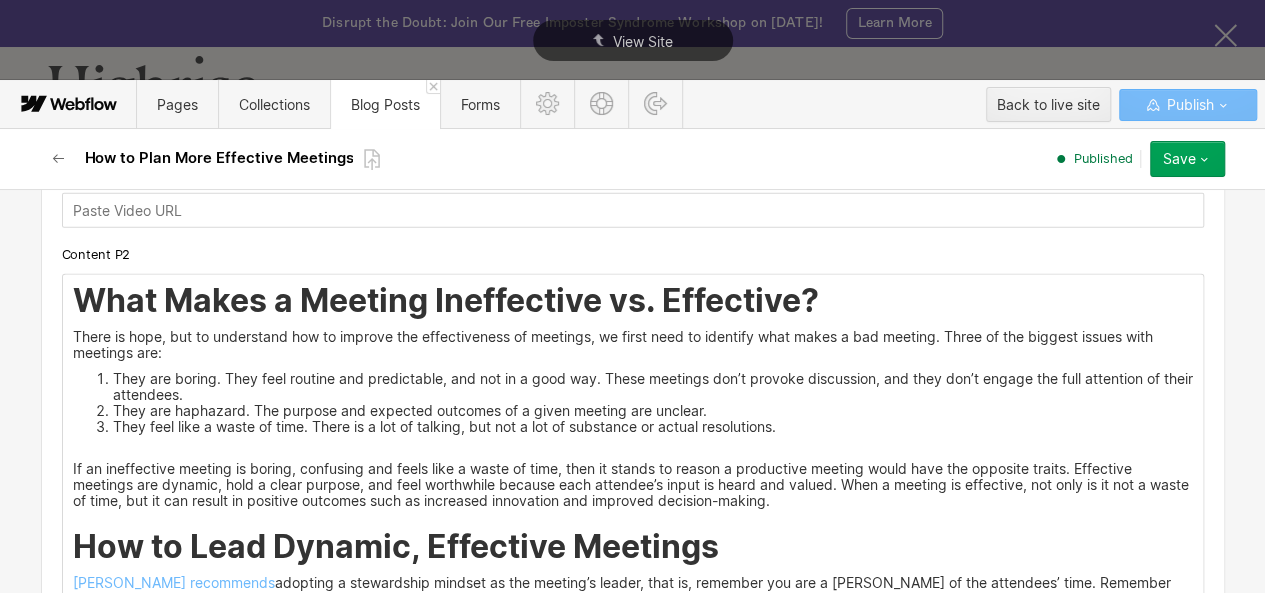 scroll, scrollTop: 2561, scrollLeft: 0, axis: vertical 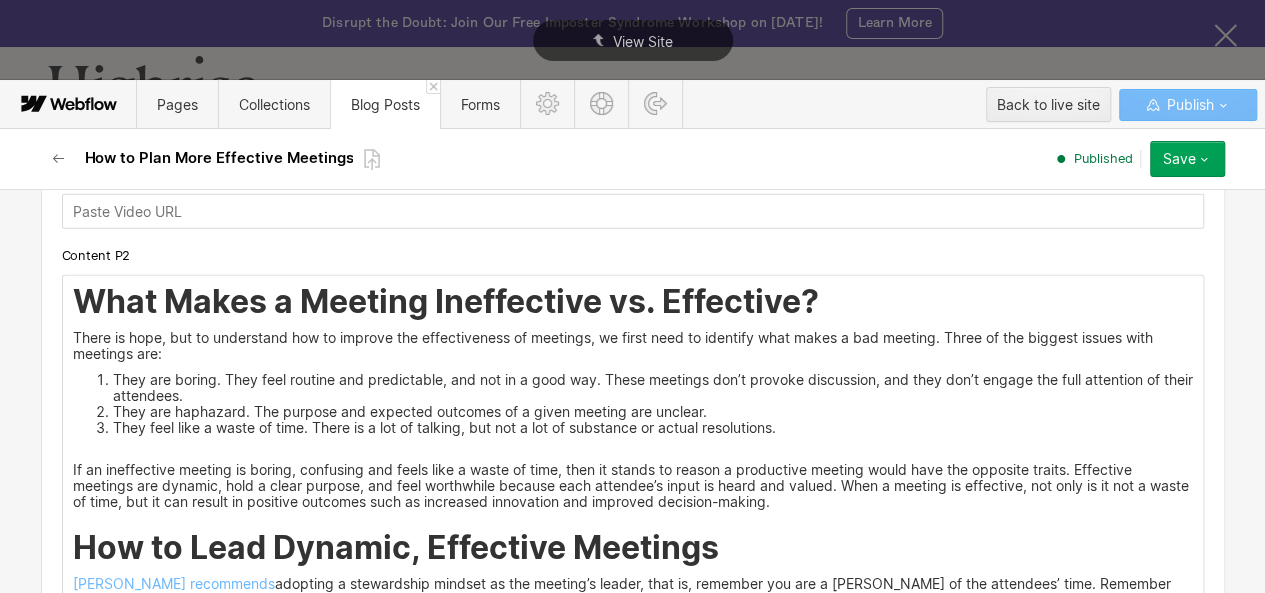 click on "What Makes a Meeting Ineffective vs. Effective?" at bounding box center [633, 302] 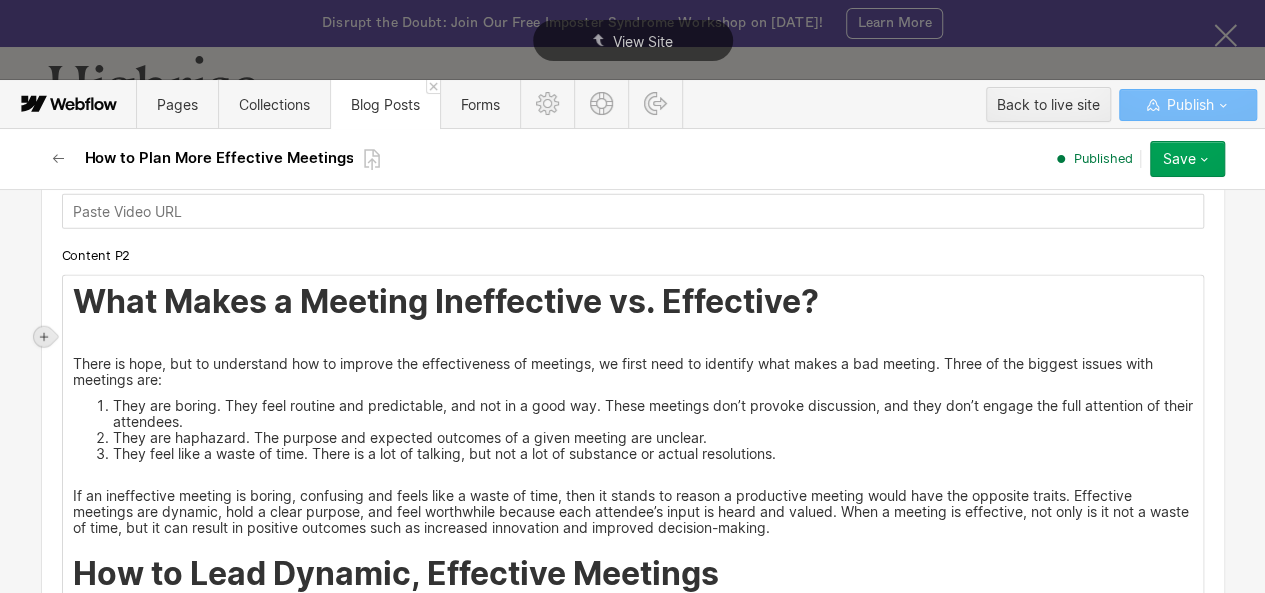 click at bounding box center (44, 337) 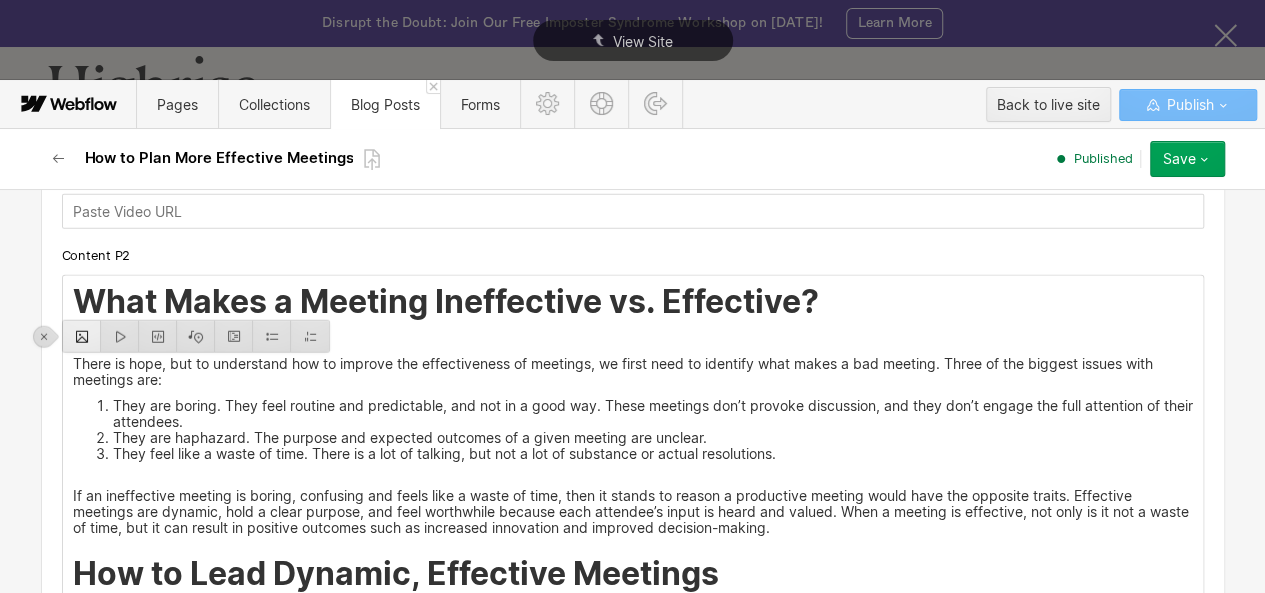click at bounding box center (82, 336) 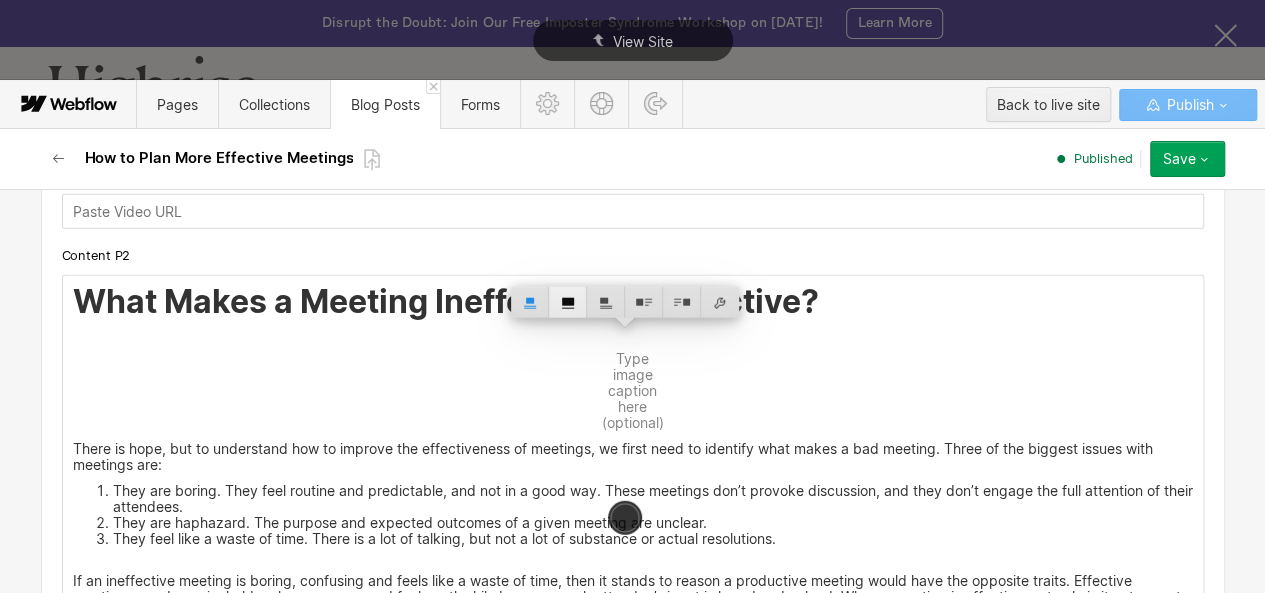 click at bounding box center [568, 302] 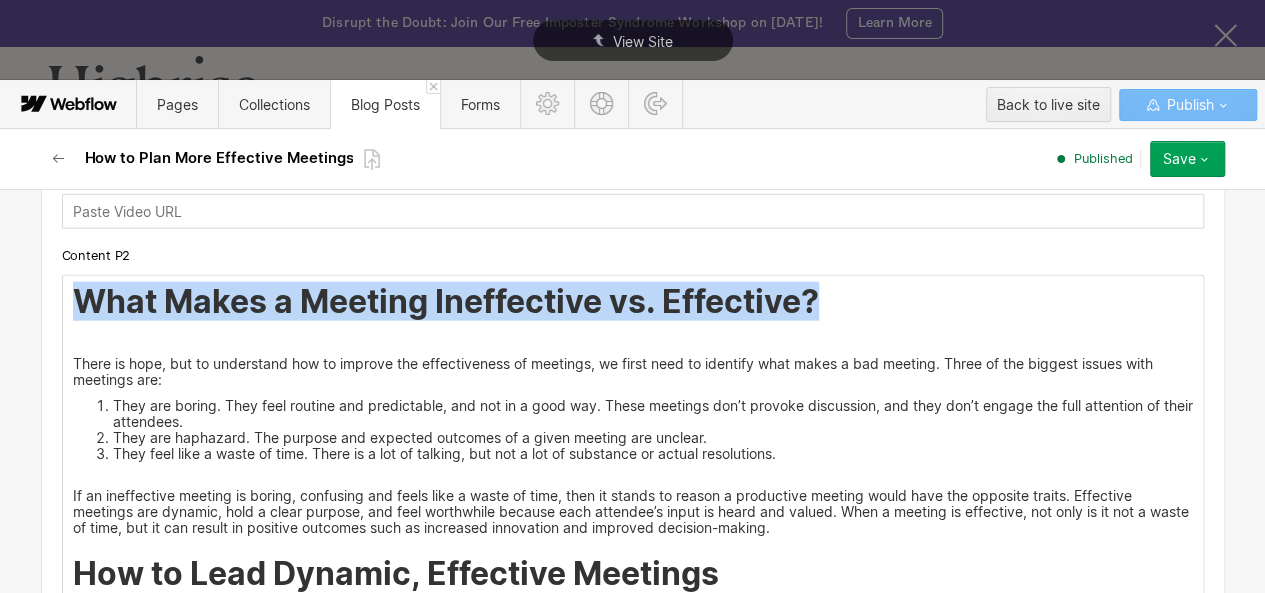 drag, startPoint x: 103, startPoint y: 291, endPoint x: 808, endPoint y: 293, distance: 705.0028 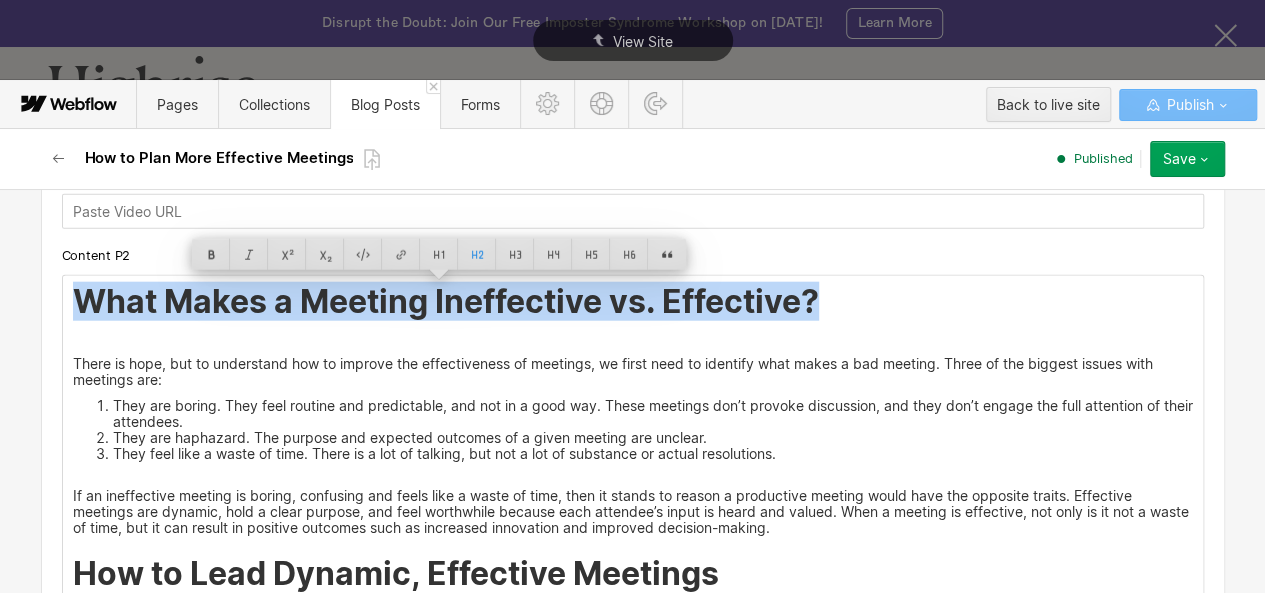 click at bounding box center (633, 343) 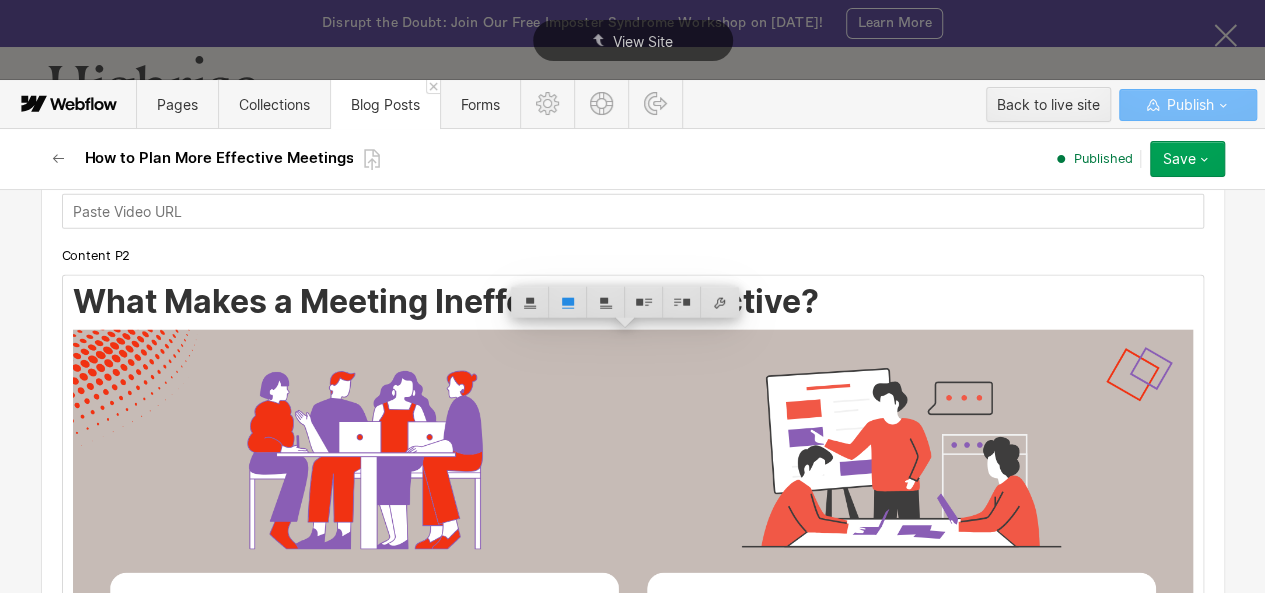 click at bounding box center [633, 645] 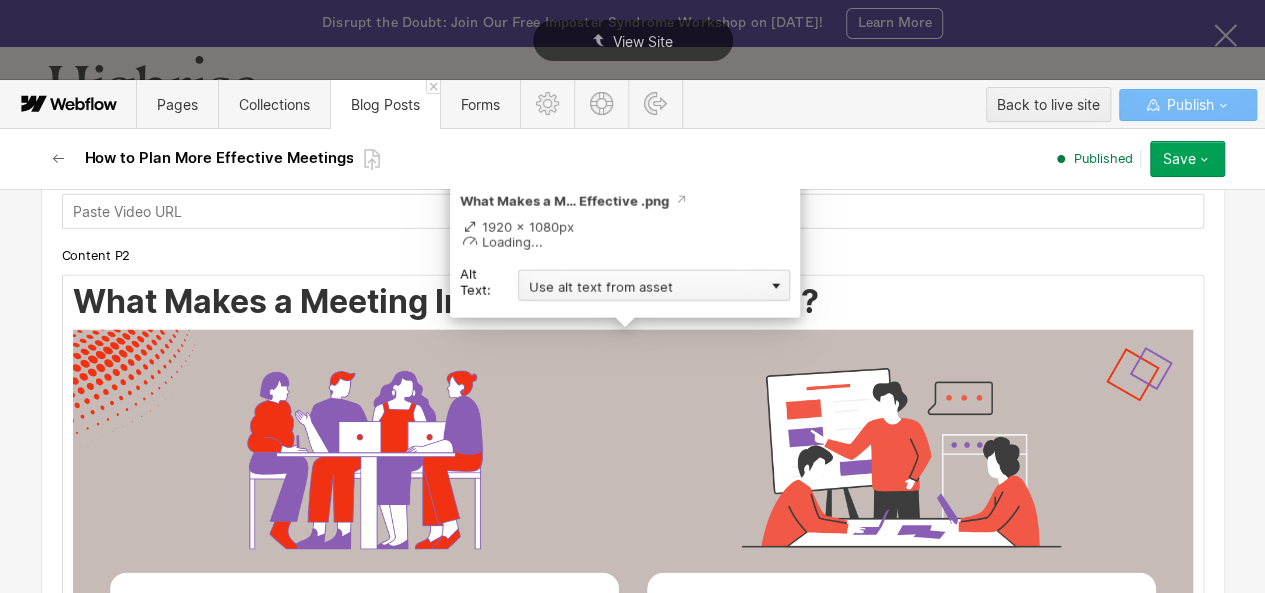 click on "Use alt text from asset" at bounding box center [654, 285] 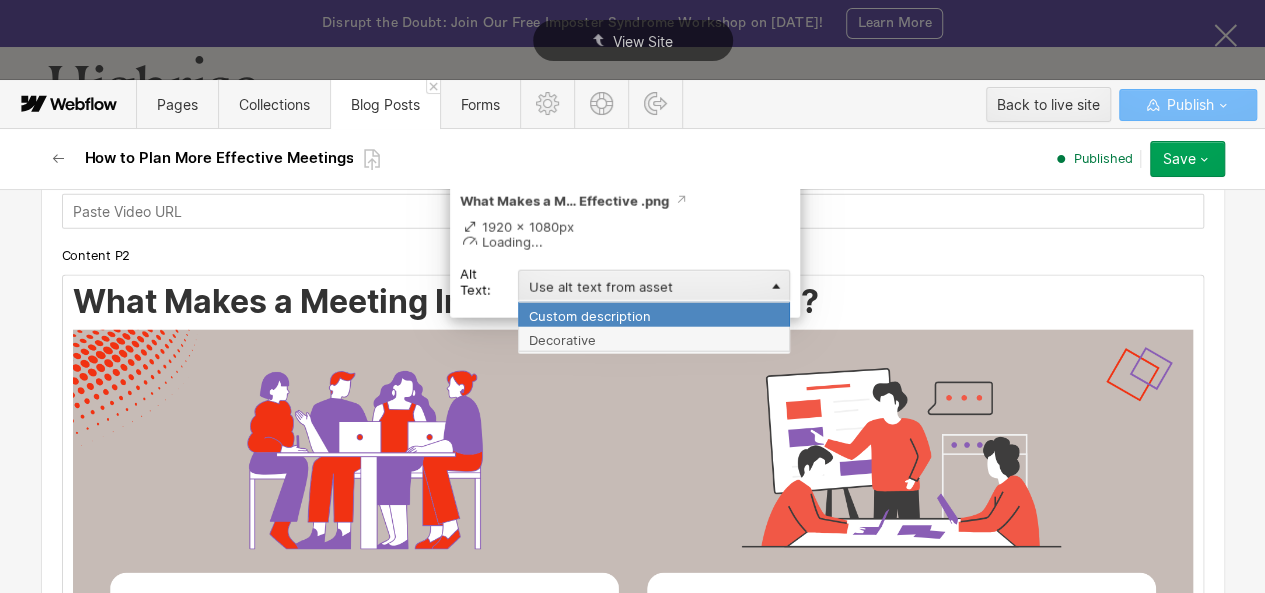 click on "Custom description" at bounding box center (654, 314) 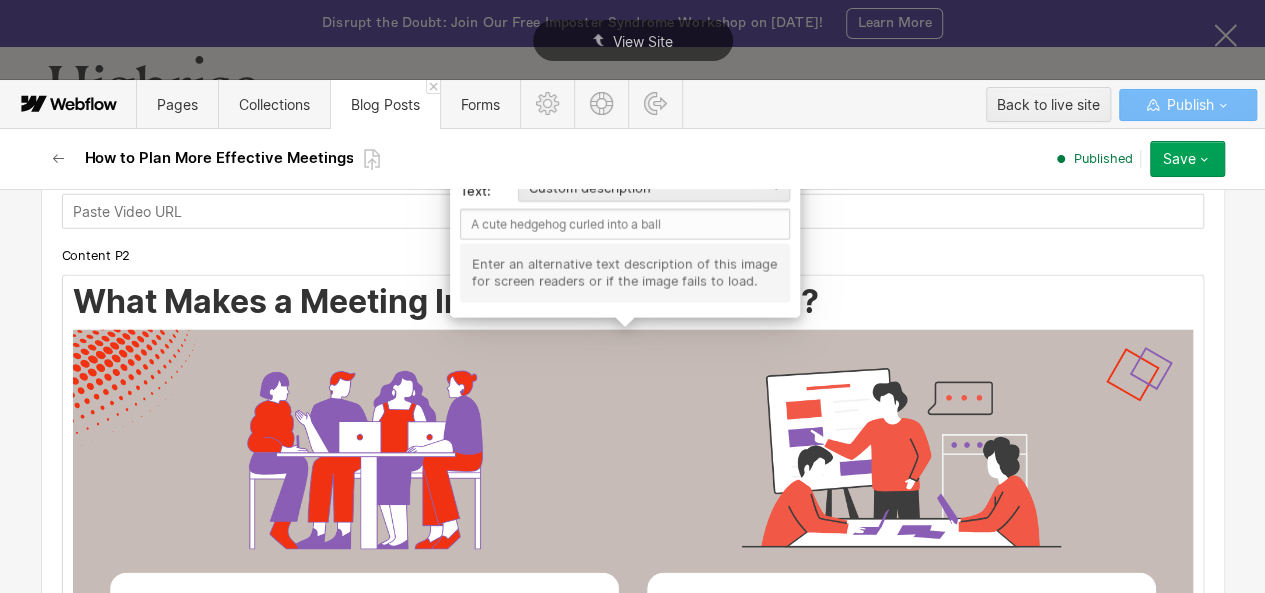 scroll, scrollTop: 2499, scrollLeft: 0, axis: vertical 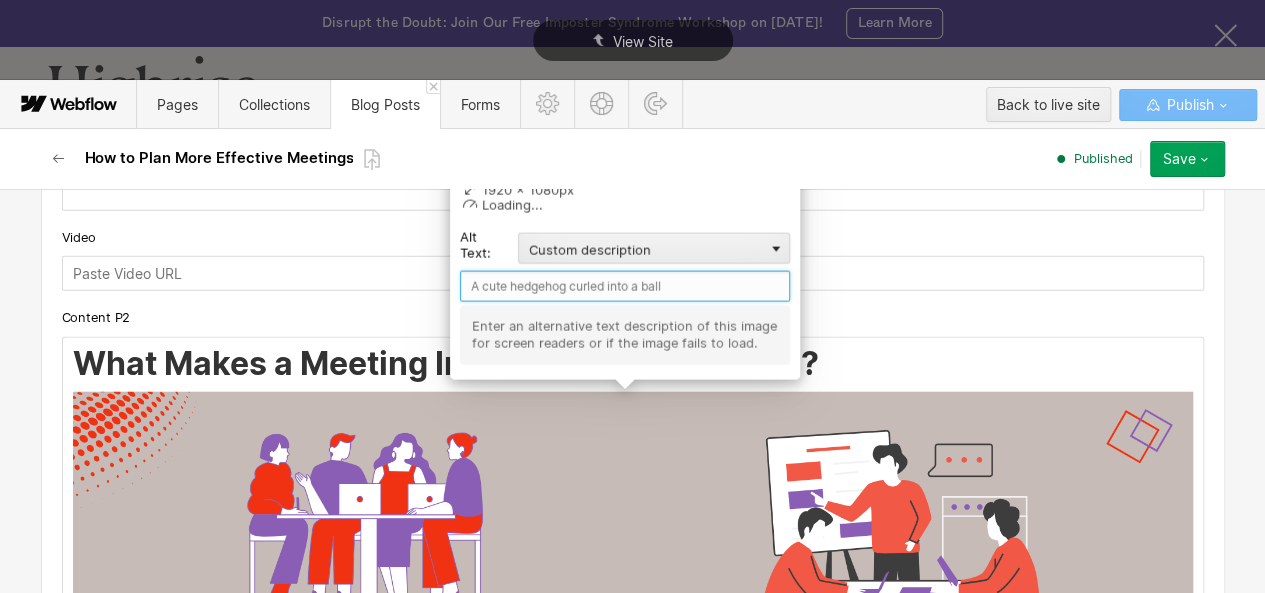 click at bounding box center (625, 286) 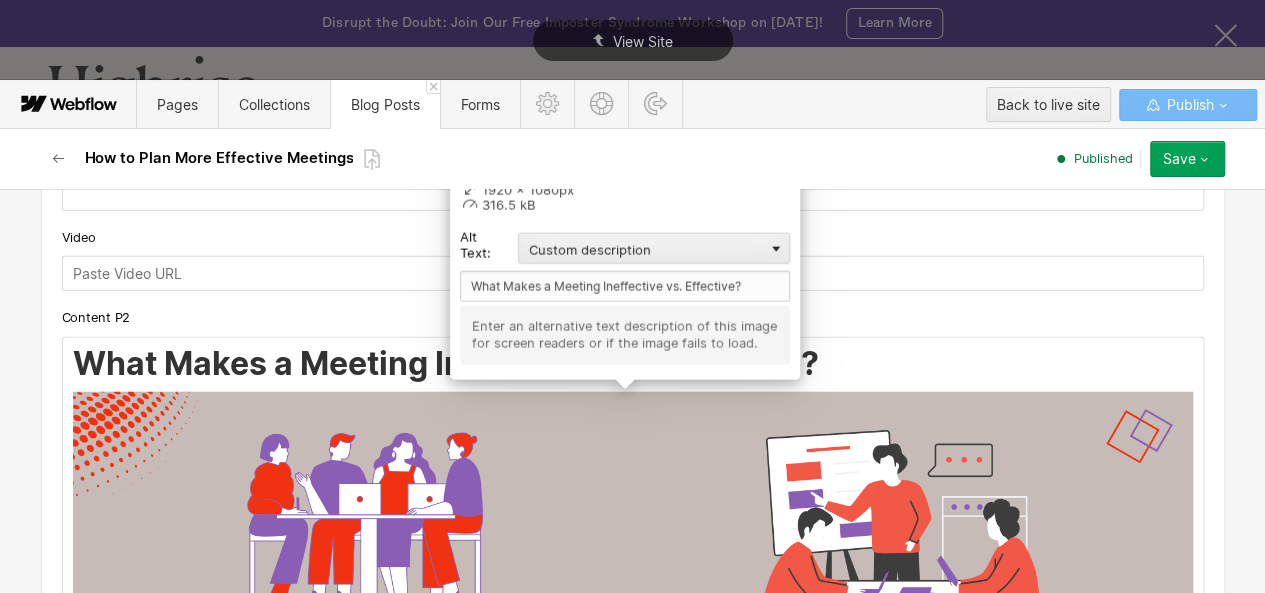 click at bounding box center [633, 707] 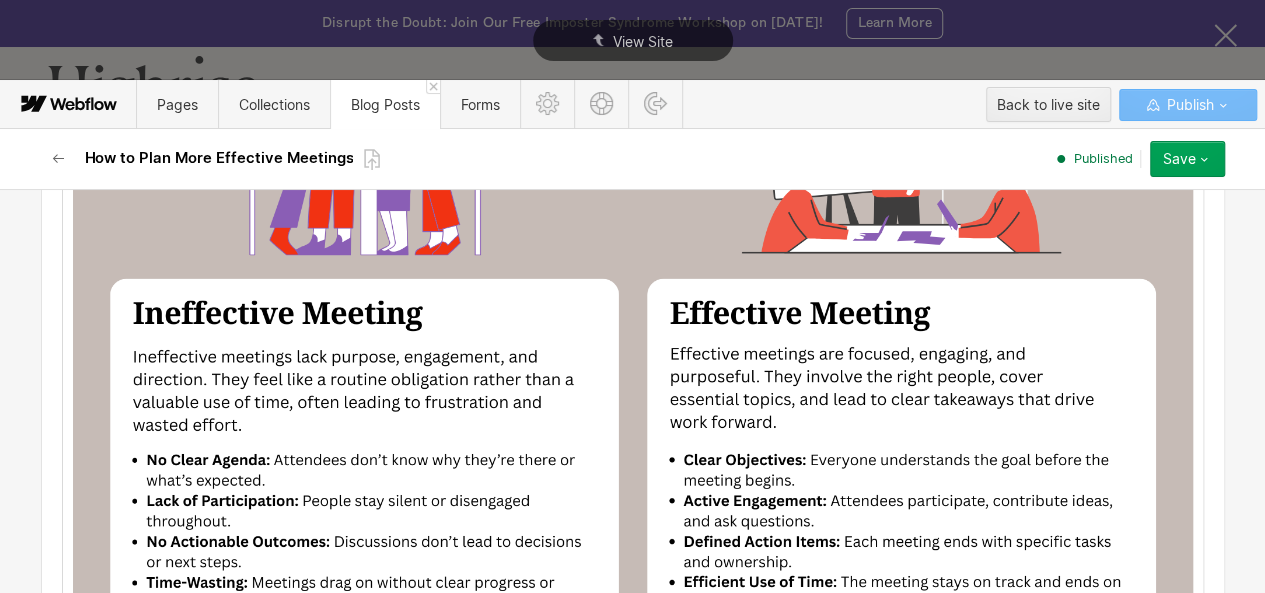 scroll, scrollTop: 2673, scrollLeft: 0, axis: vertical 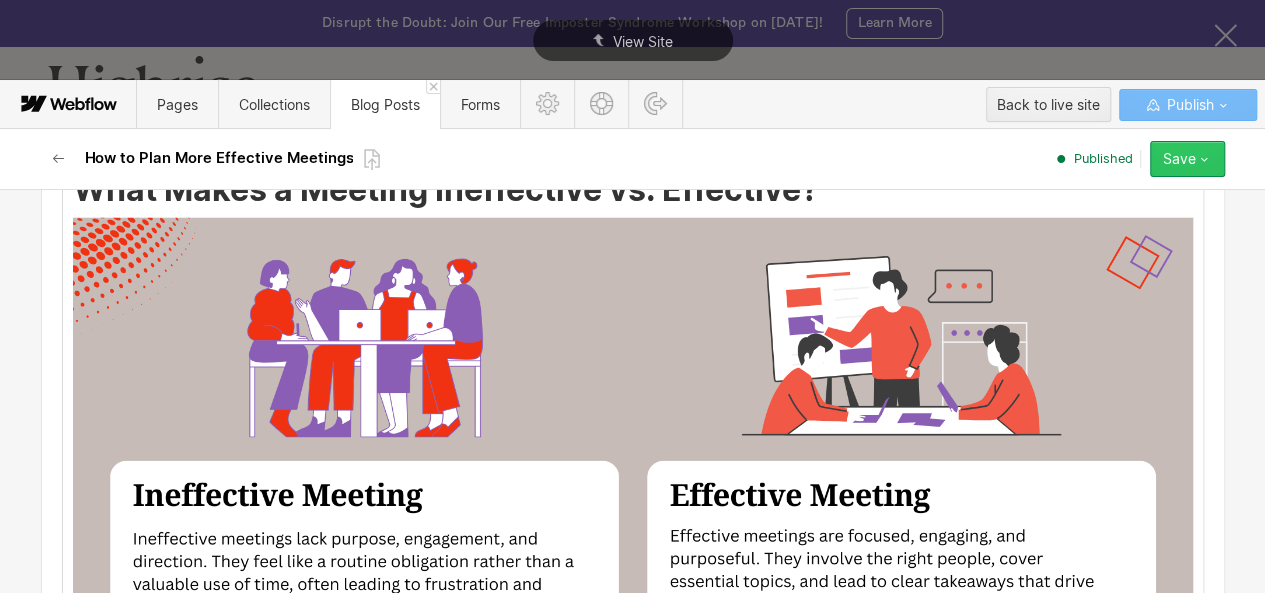 click on "Save" at bounding box center [1187, 159] 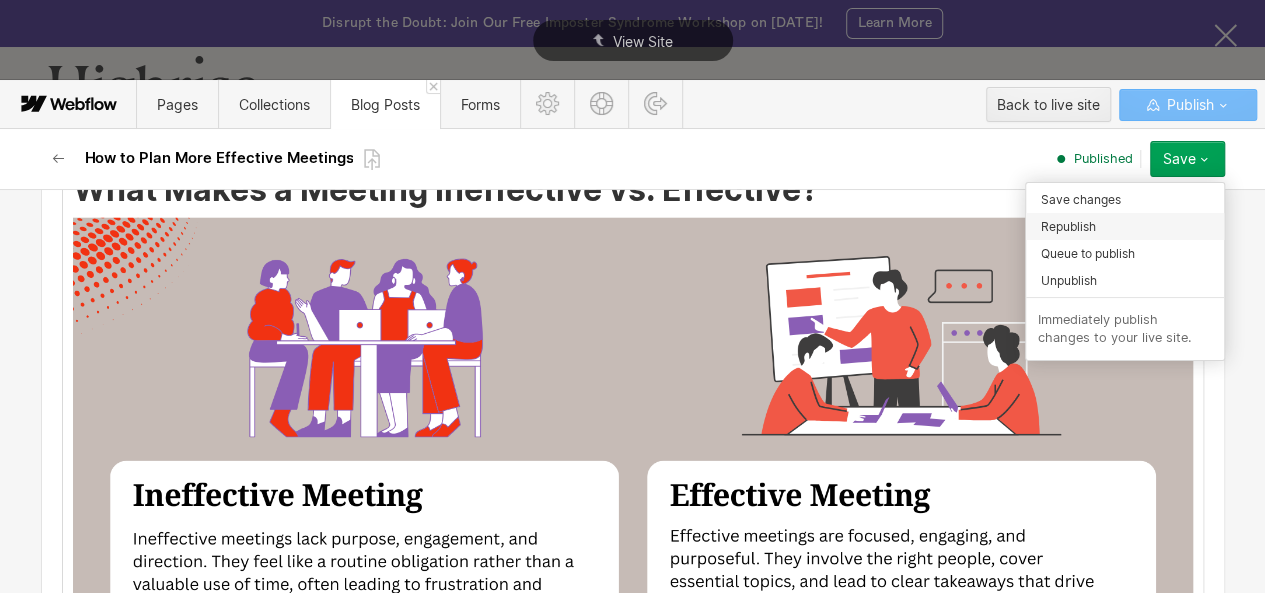 click on "Republish" at bounding box center (1068, 226) 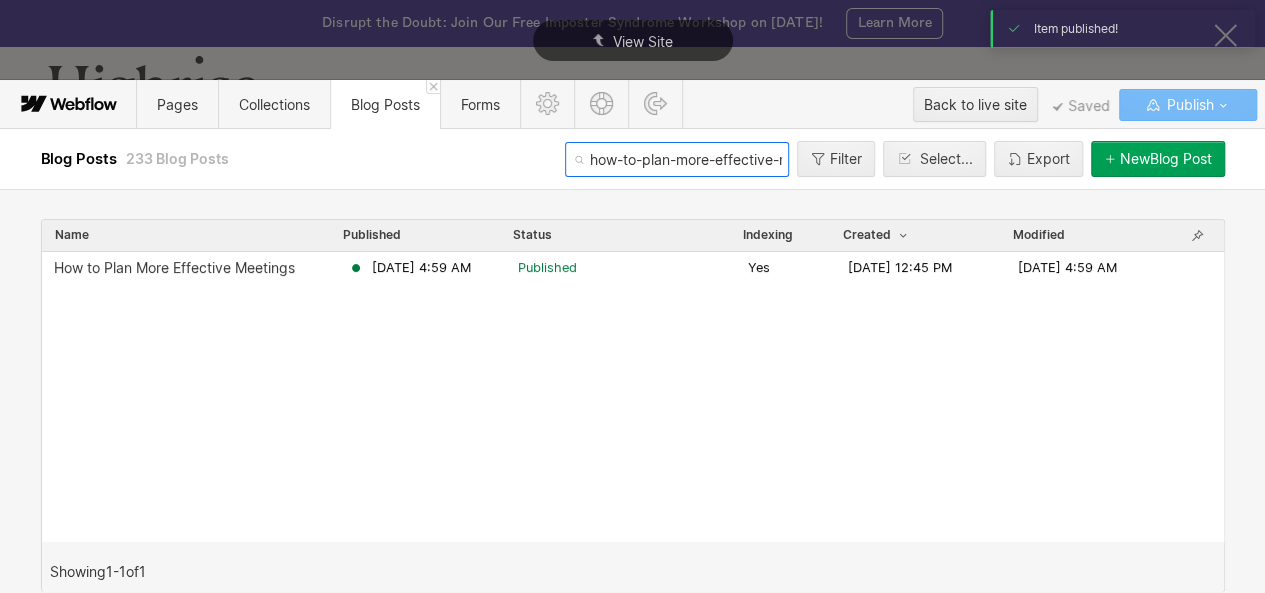 click on "how-to-plan-more-effective-meetings" at bounding box center (677, 159) 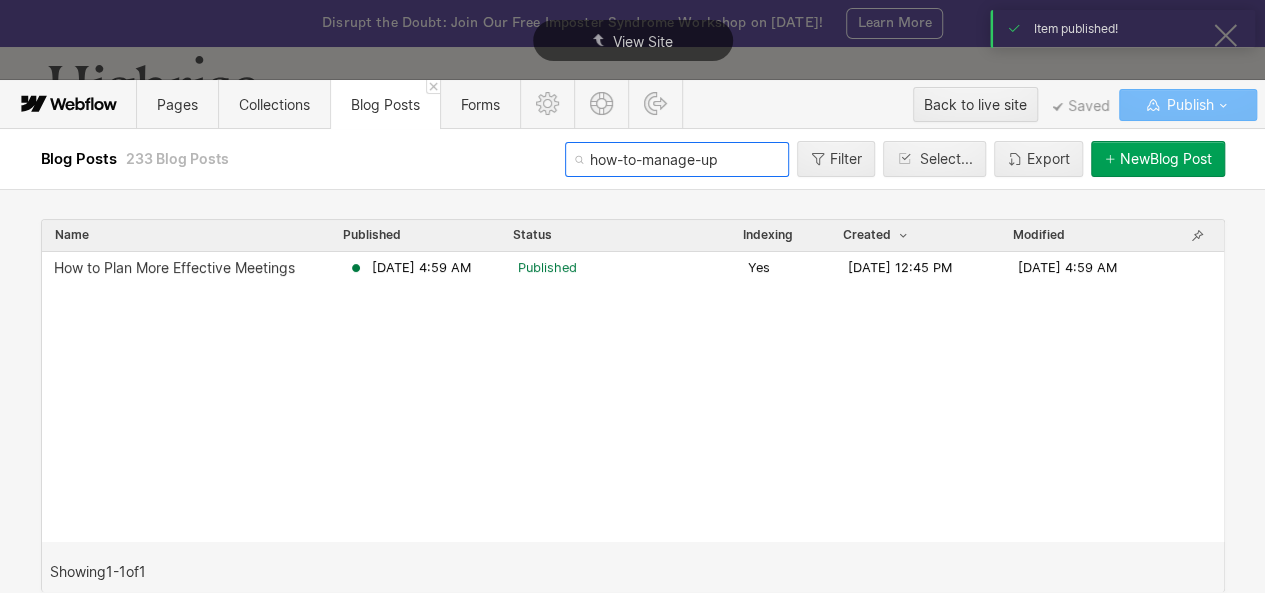 type on "how-to-manage-up" 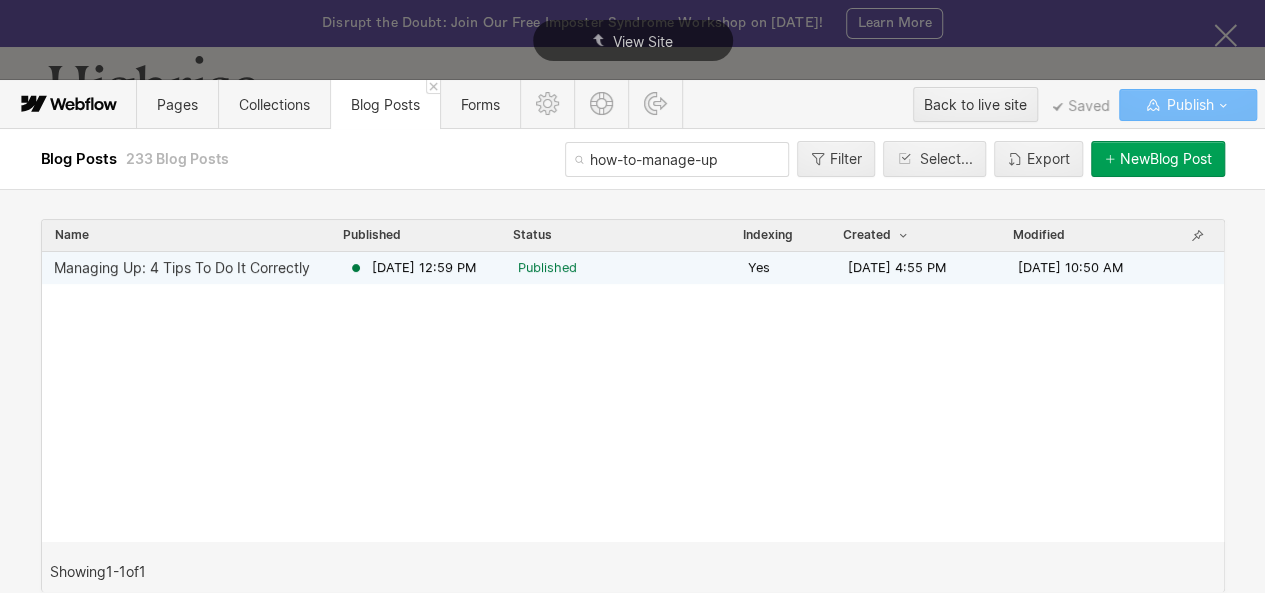 click on "Published" at bounding box center (547, 268) 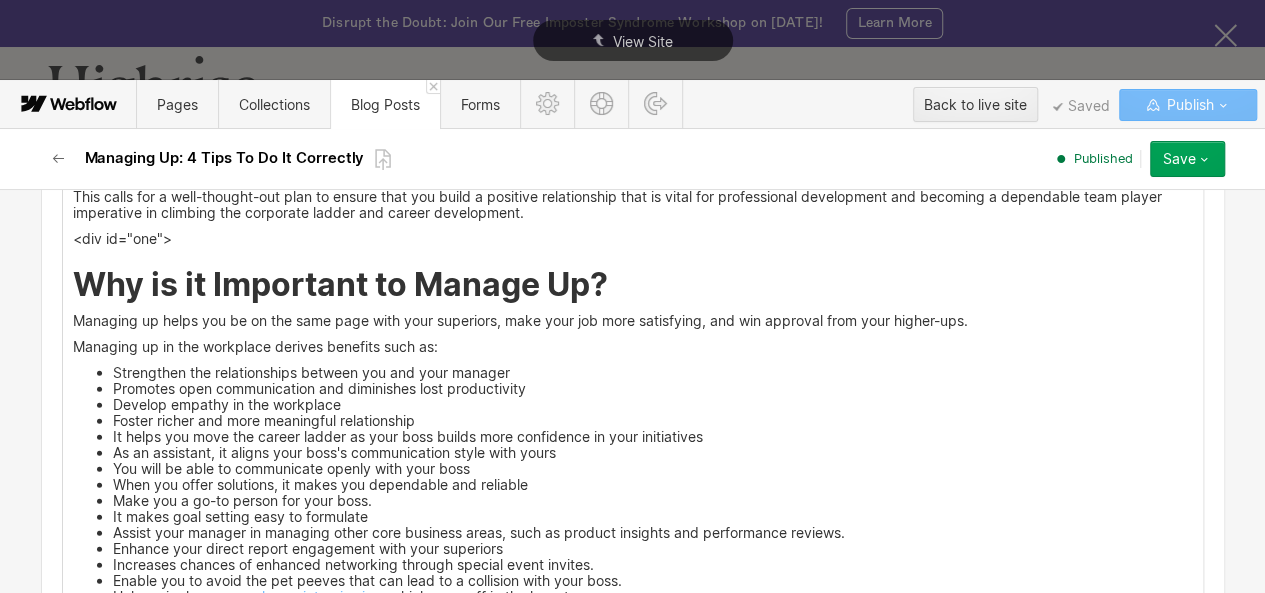 scroll, scrollTop: 2199, scrollLeft: 0, axis: vertical 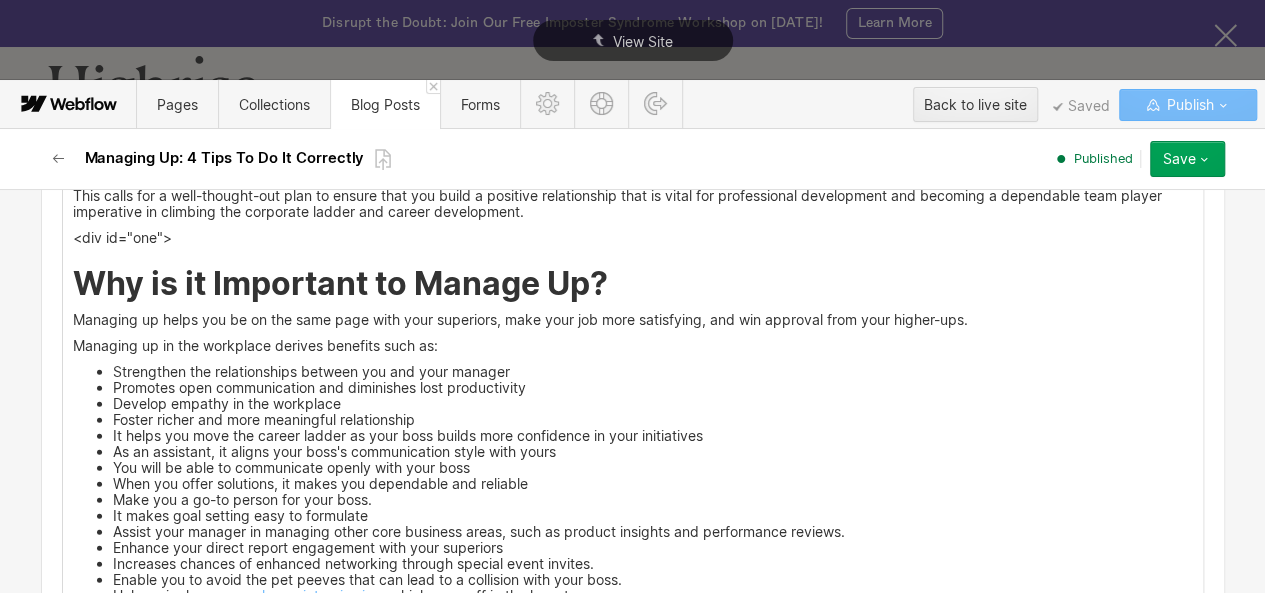 click on "Why is it Important to Manage Up?" at bounding box center (633, 284) 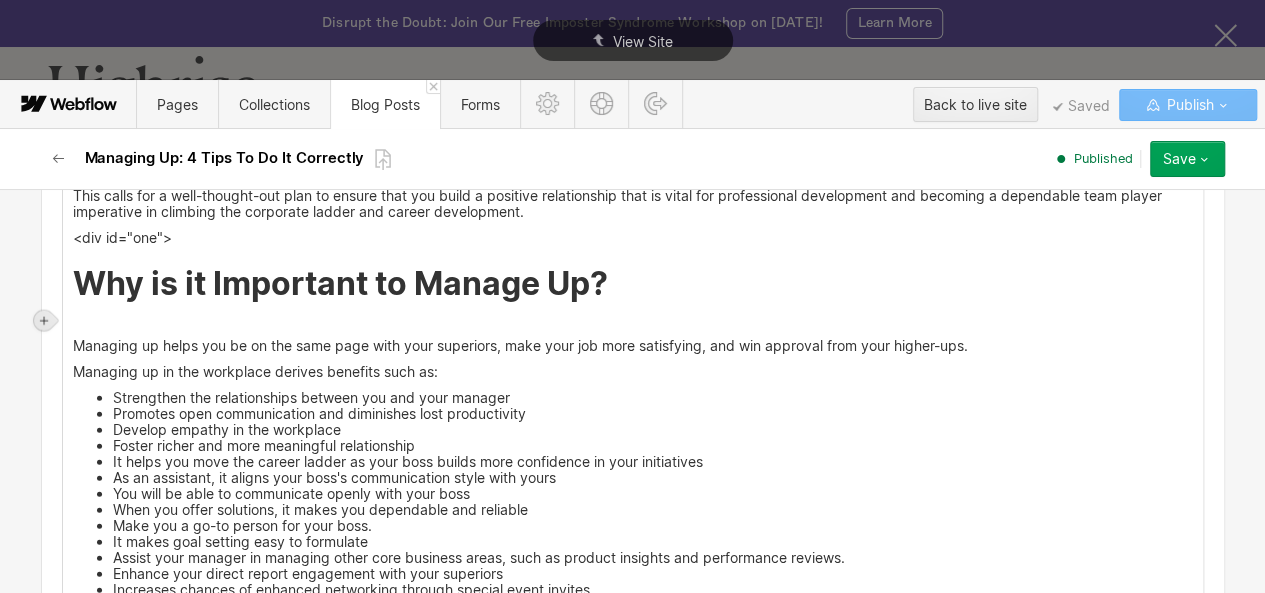 click 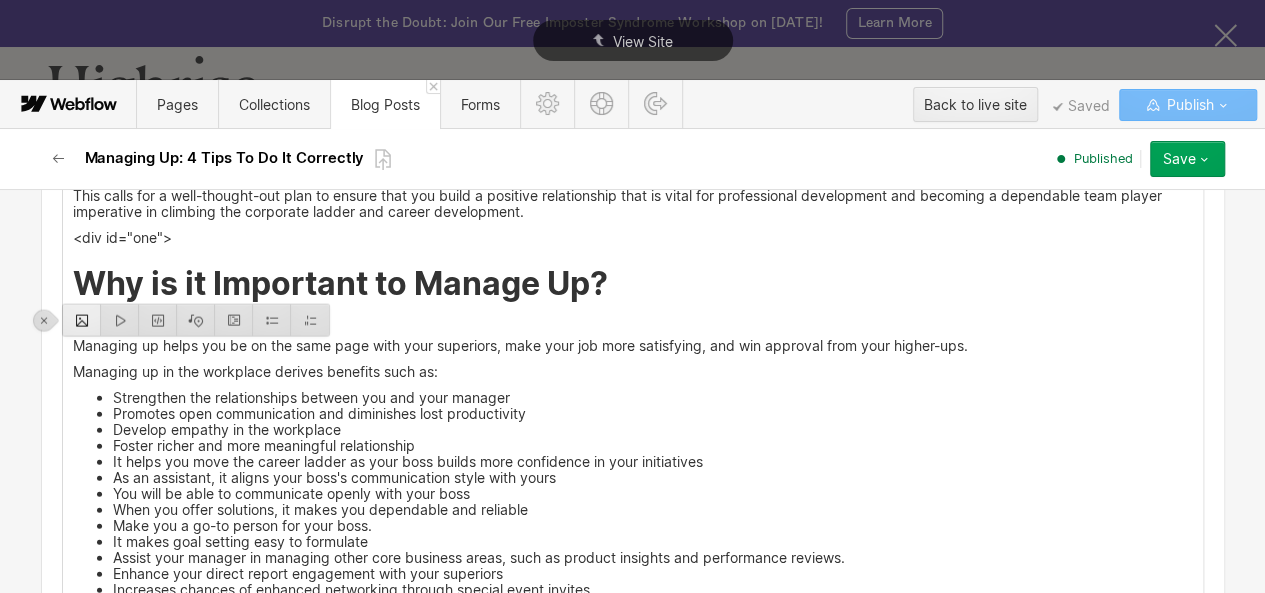 click at bounding box center (82, 320) 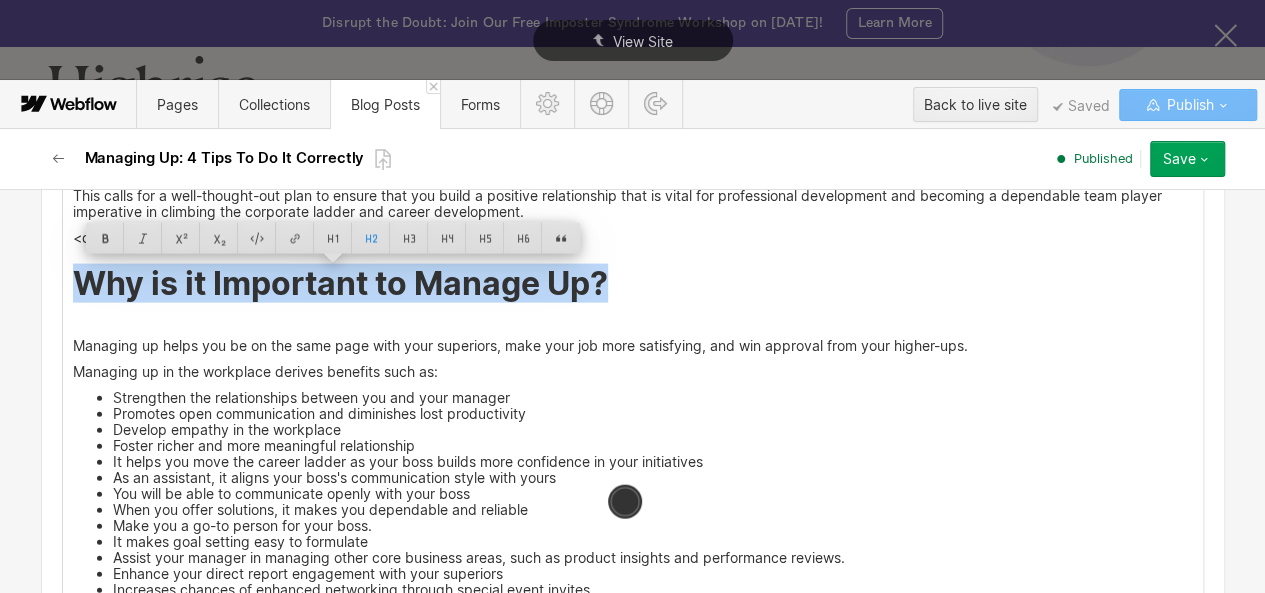 drag, startPoint x: 65, startPoint y: 273, endPoint x: 604, endPoint y: 277, distance: 539.01483 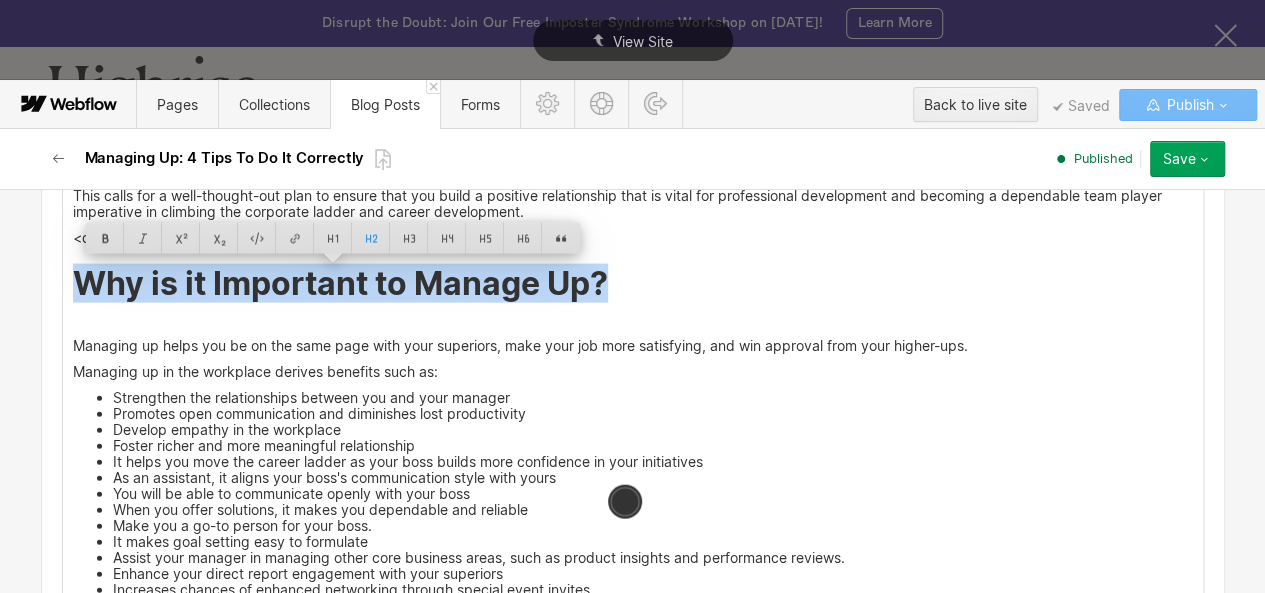 copy on "Why is it Important to Manage Up?" 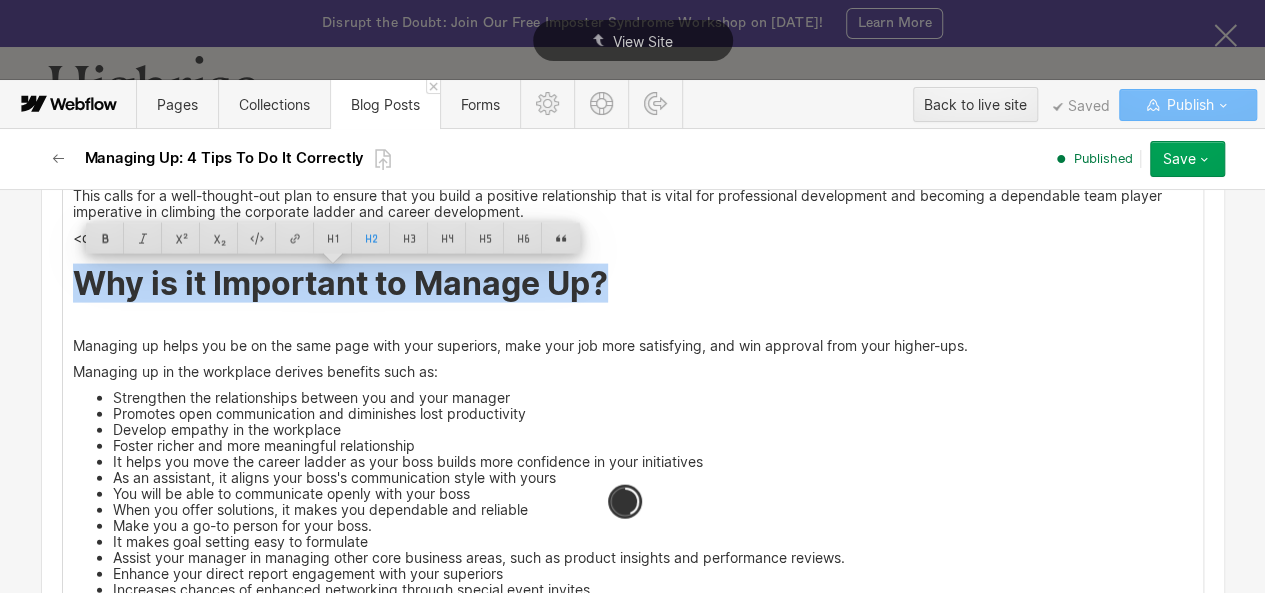 click at bounding box center (633, 325) 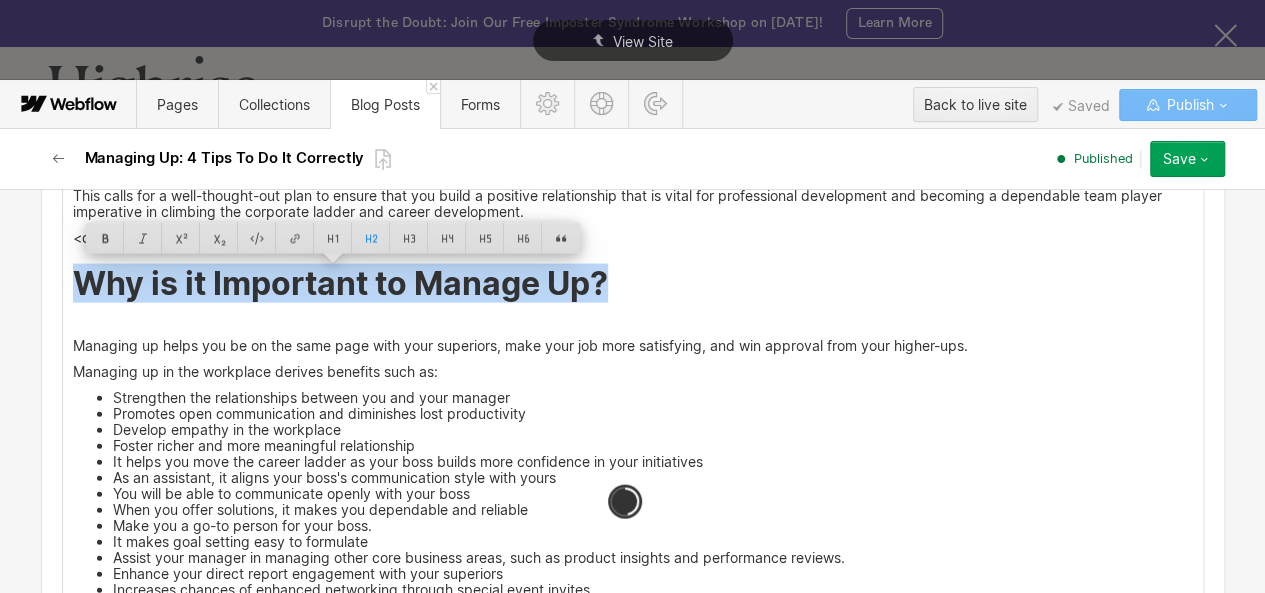 click at bounding box center (633, 325) 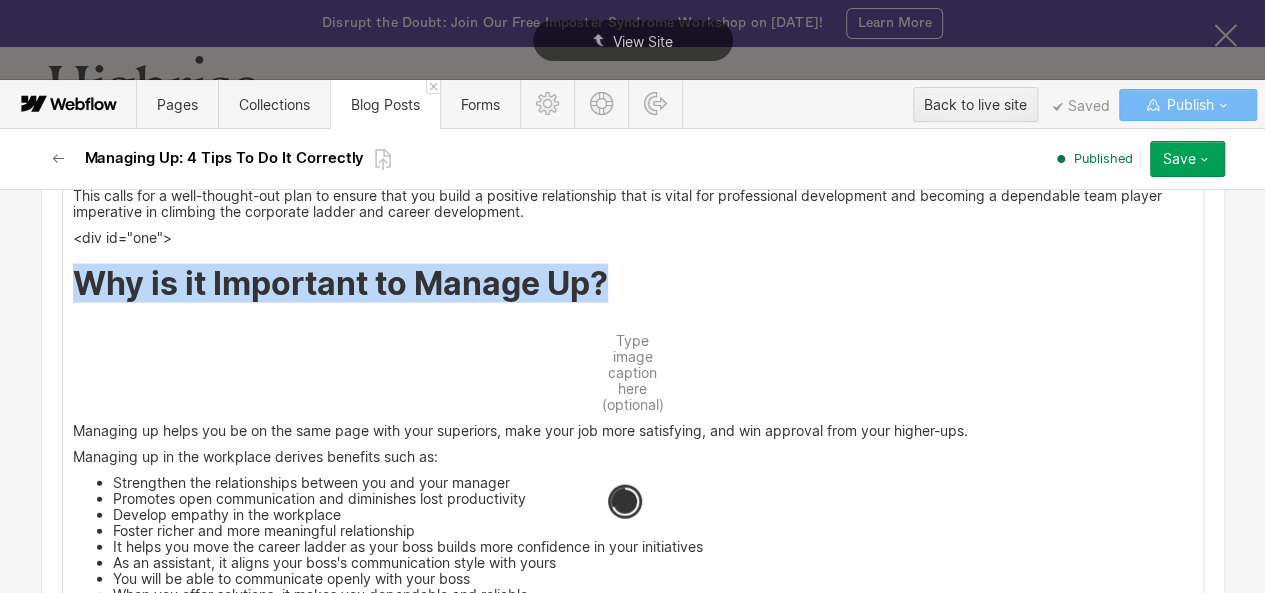 click at bounding box center (602, 325) 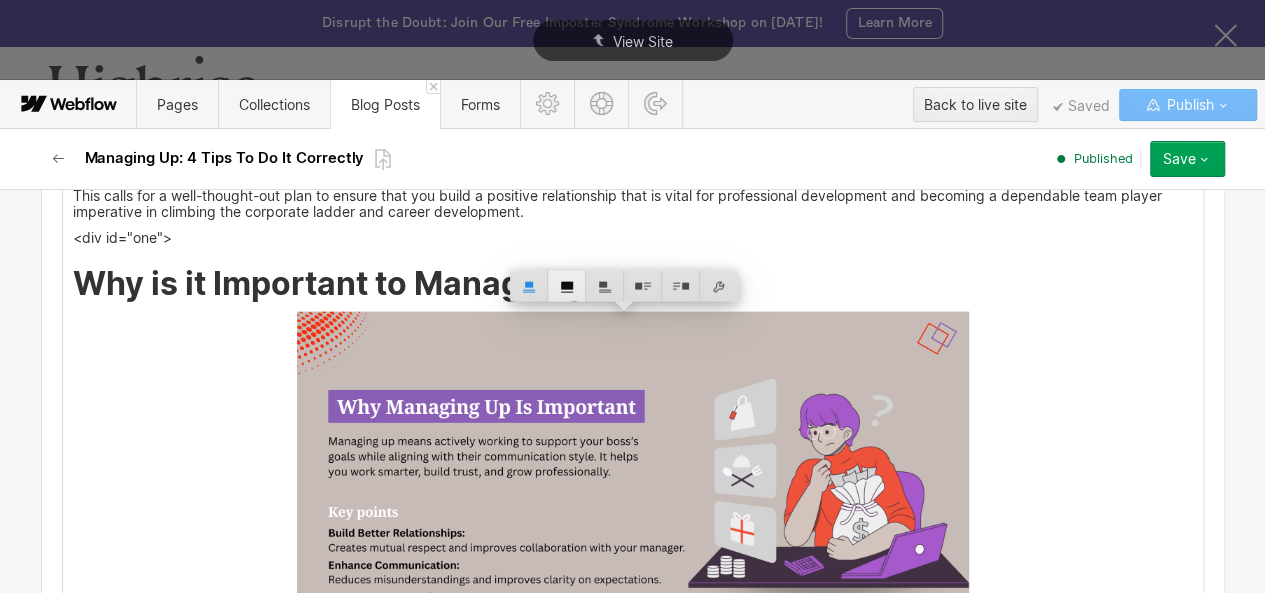click at bounding box center (567, 286) 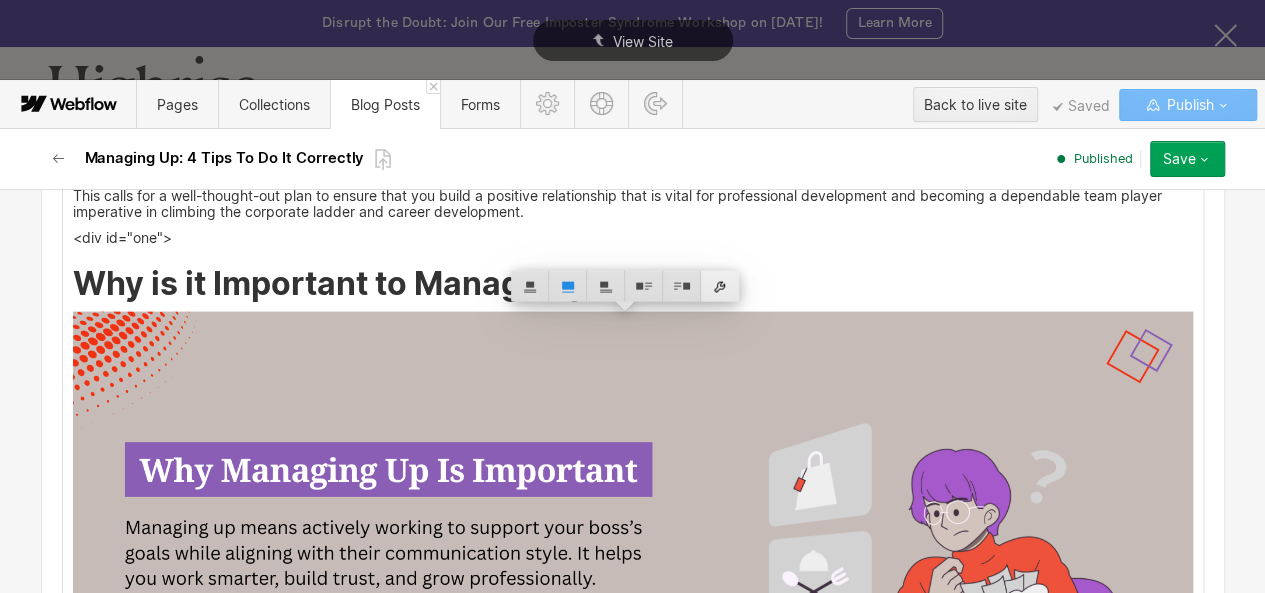 click at bounding box center [720, 286] 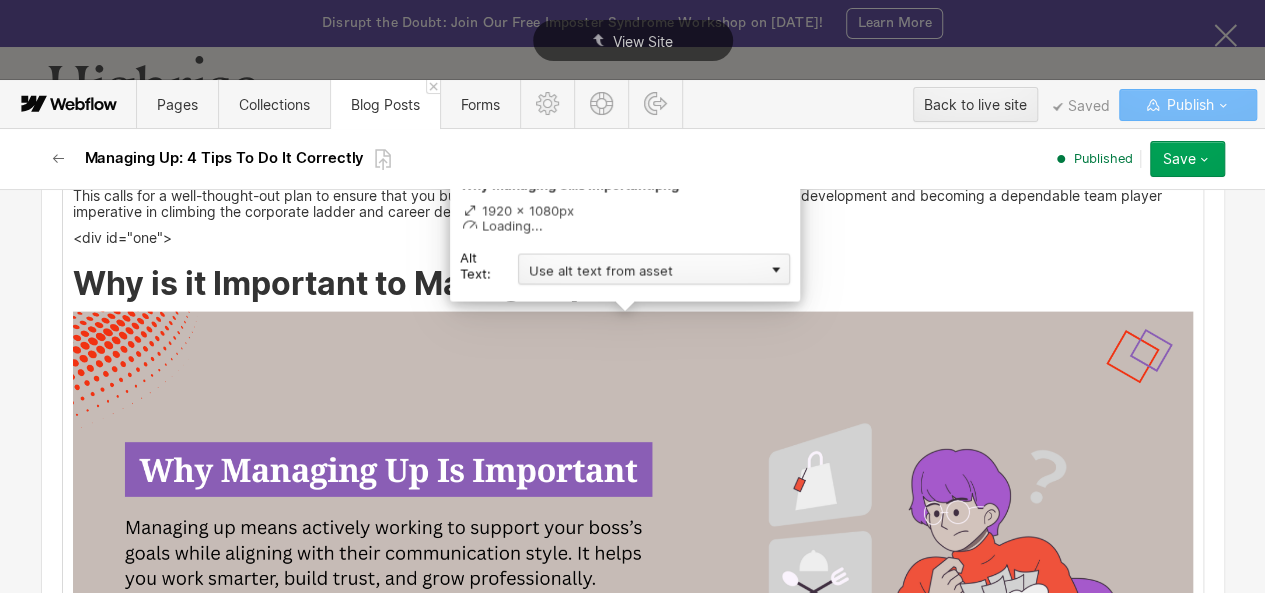 click on "Use alt text from asset" at bounding box center [654, 269] 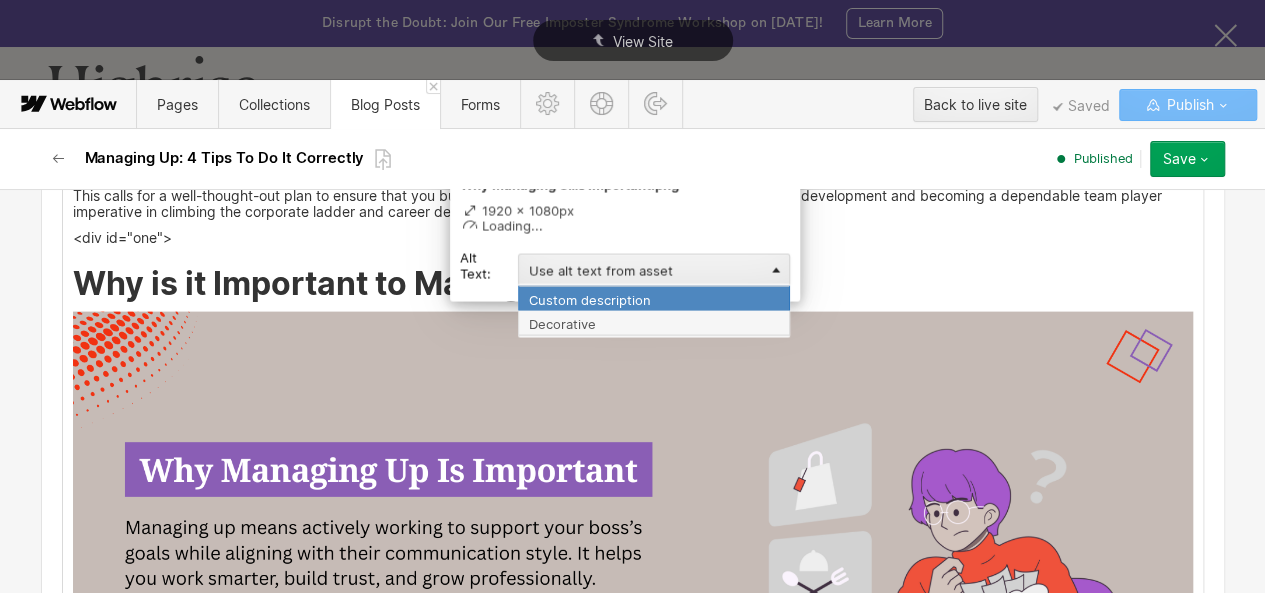 click on "Custom description" at bounding box center [654, 298] 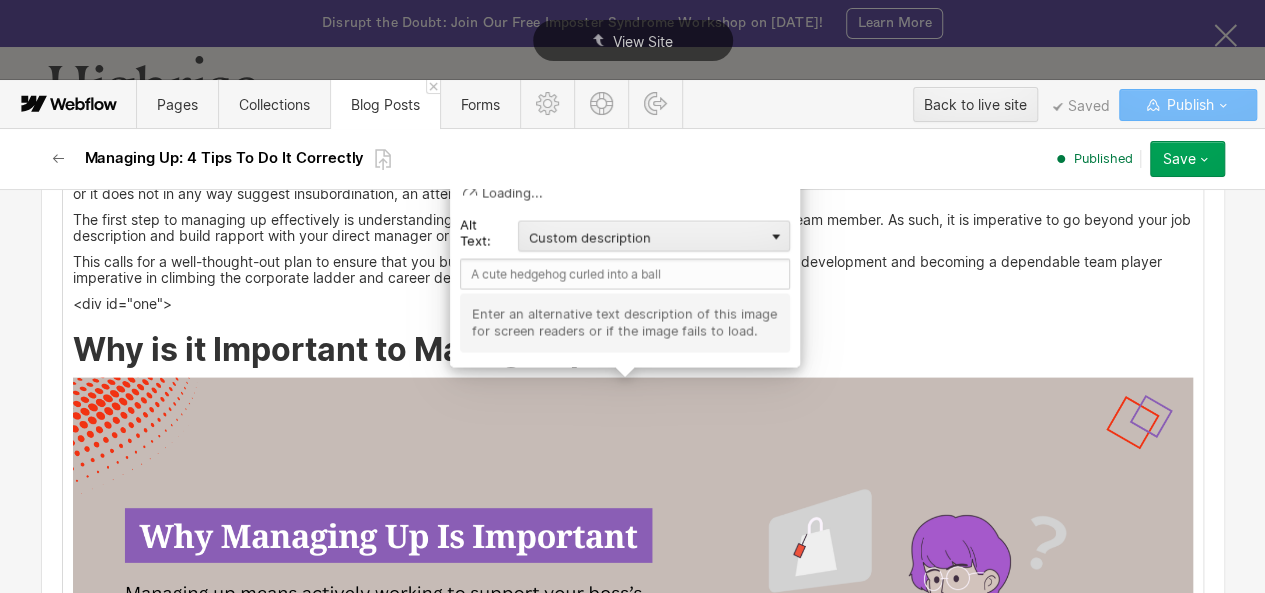 scroll, scrollTop: 2124, scrollLeft: 0, axis: vertical 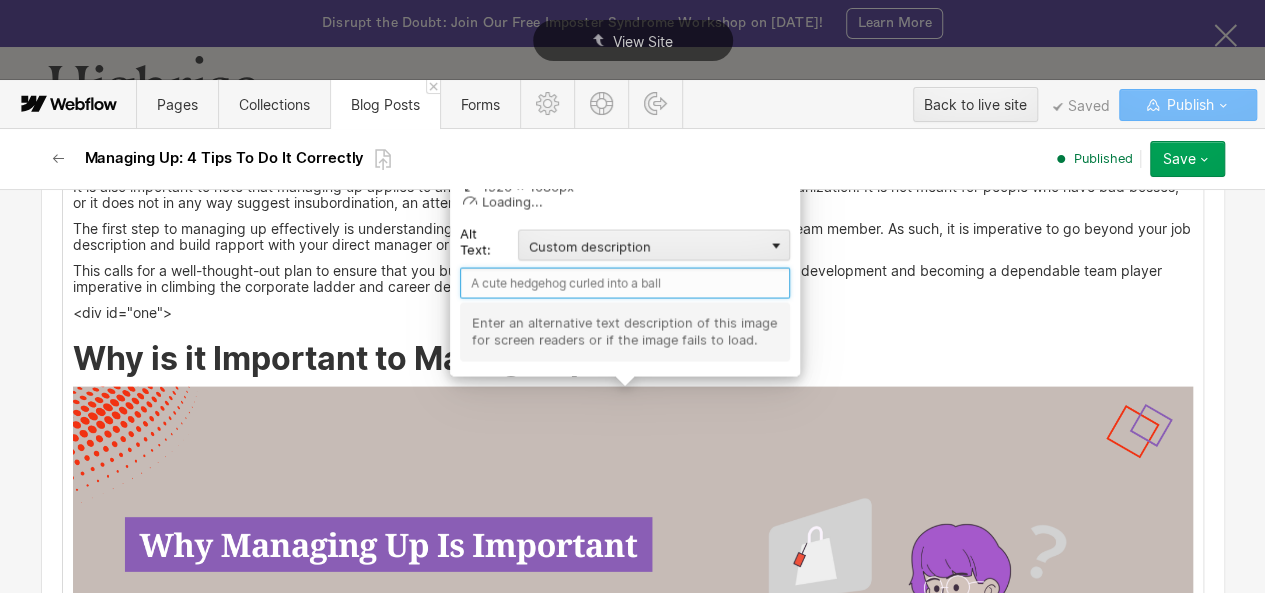 click at bounding box center (625, 283) 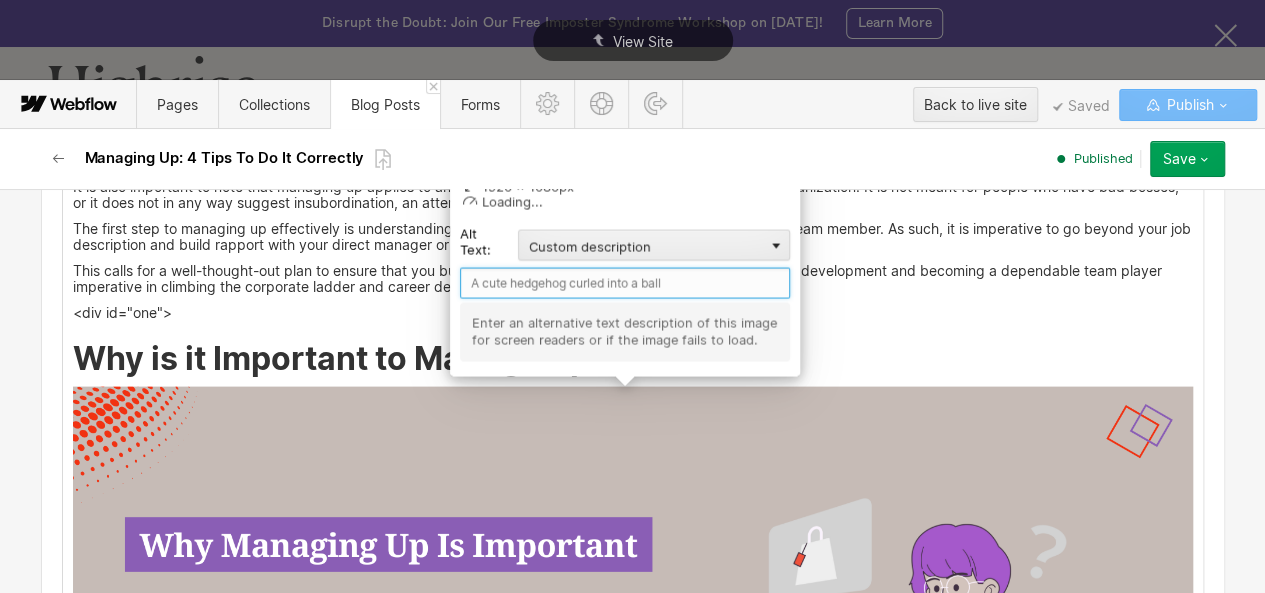 paste on "Why is it Important to Manage Up?" 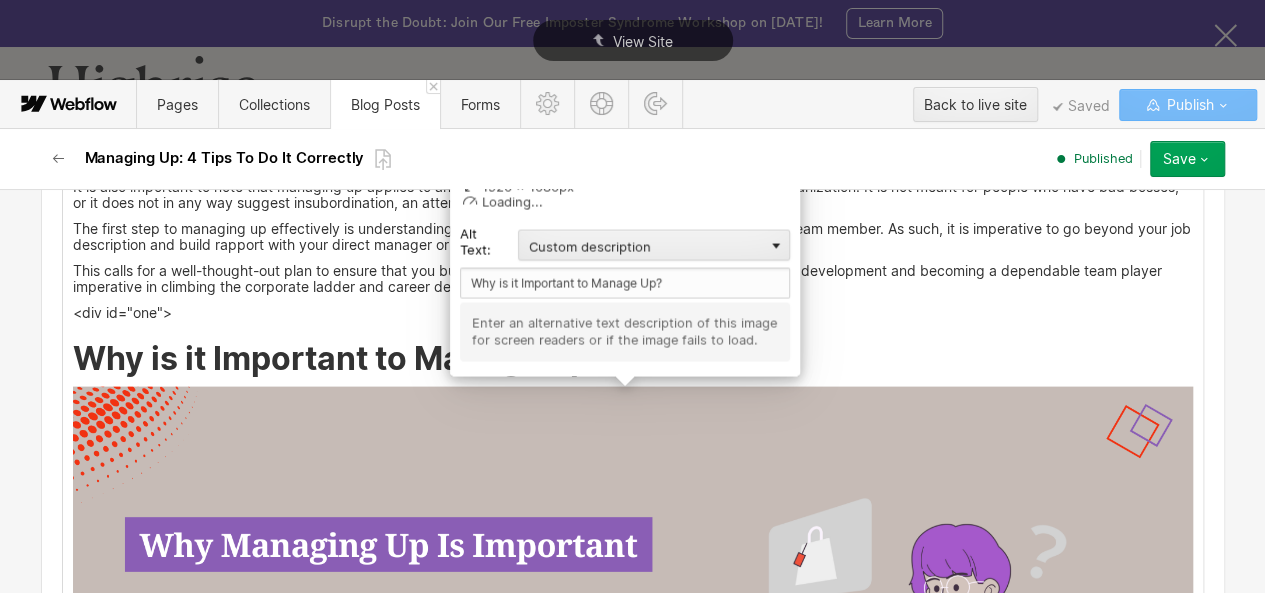 click at bounding box center (633, 702) 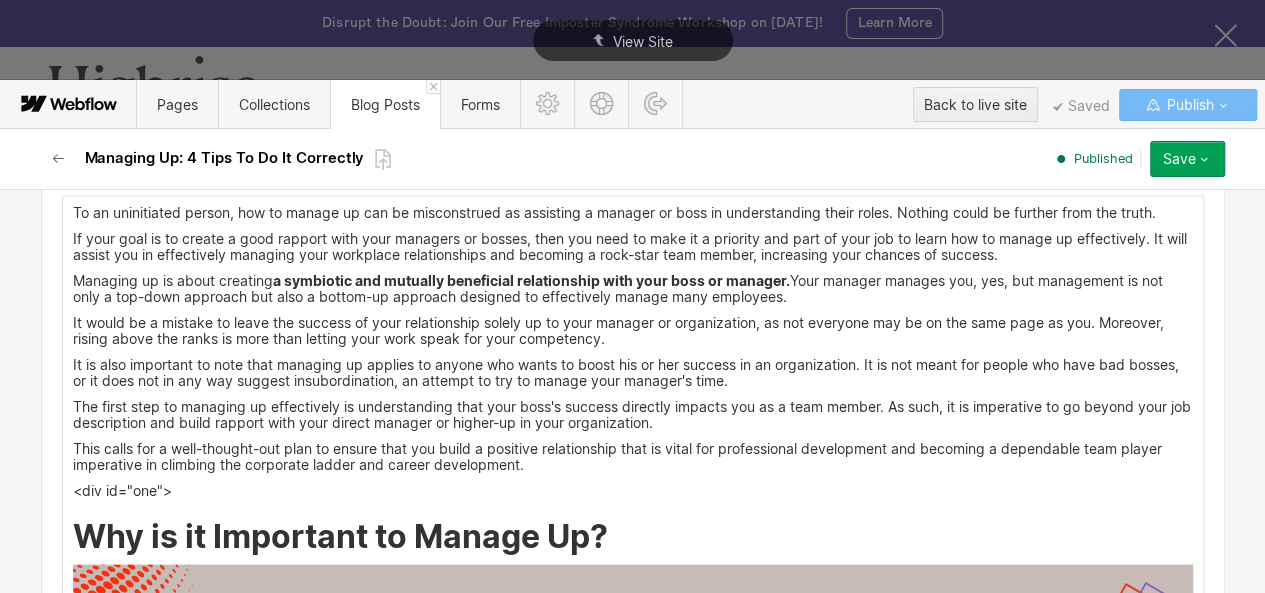 scroll, scrollTop: 1859, scrollLeft: 0, axis: vertical 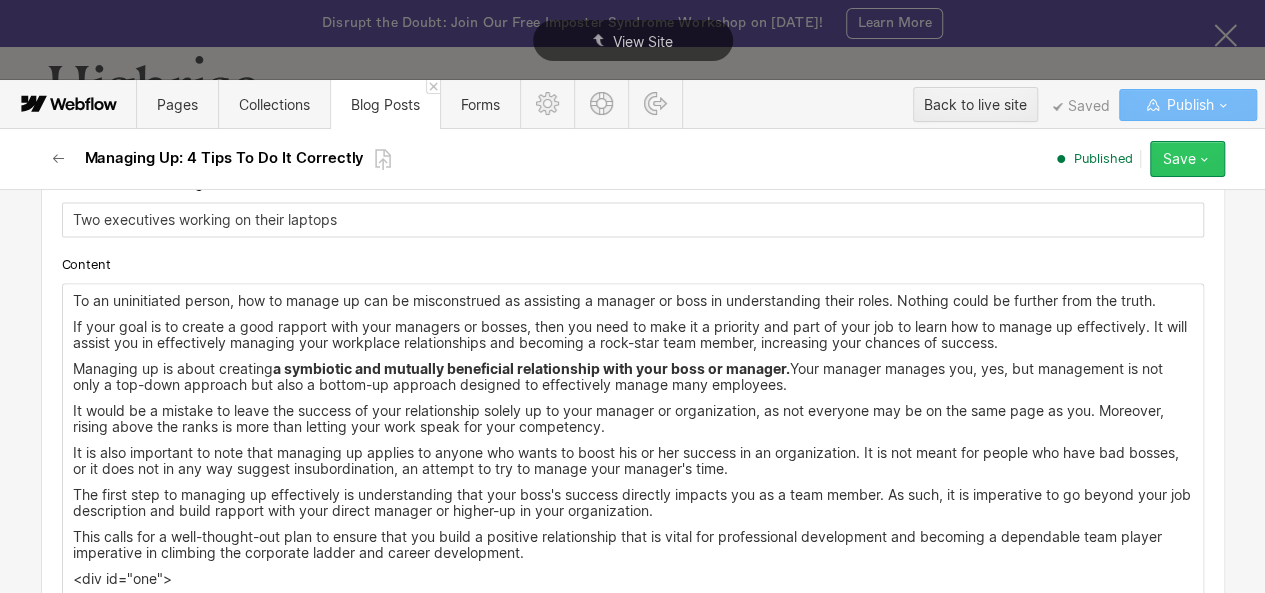 click 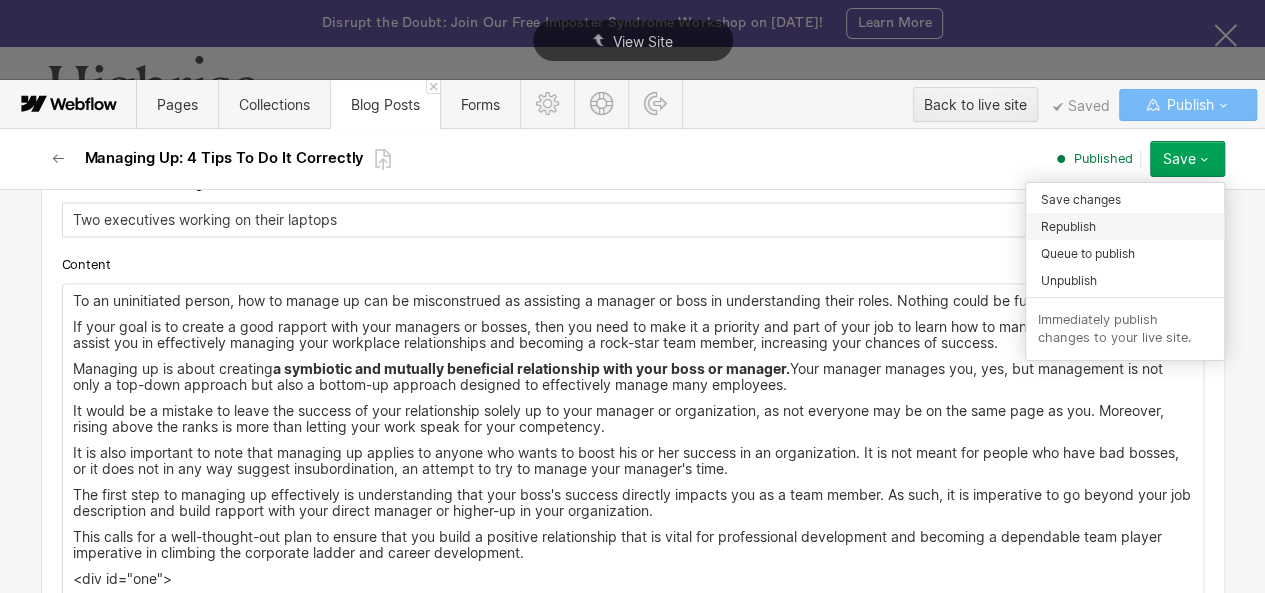 click on "Republish" at bounding box center [1125, 226] 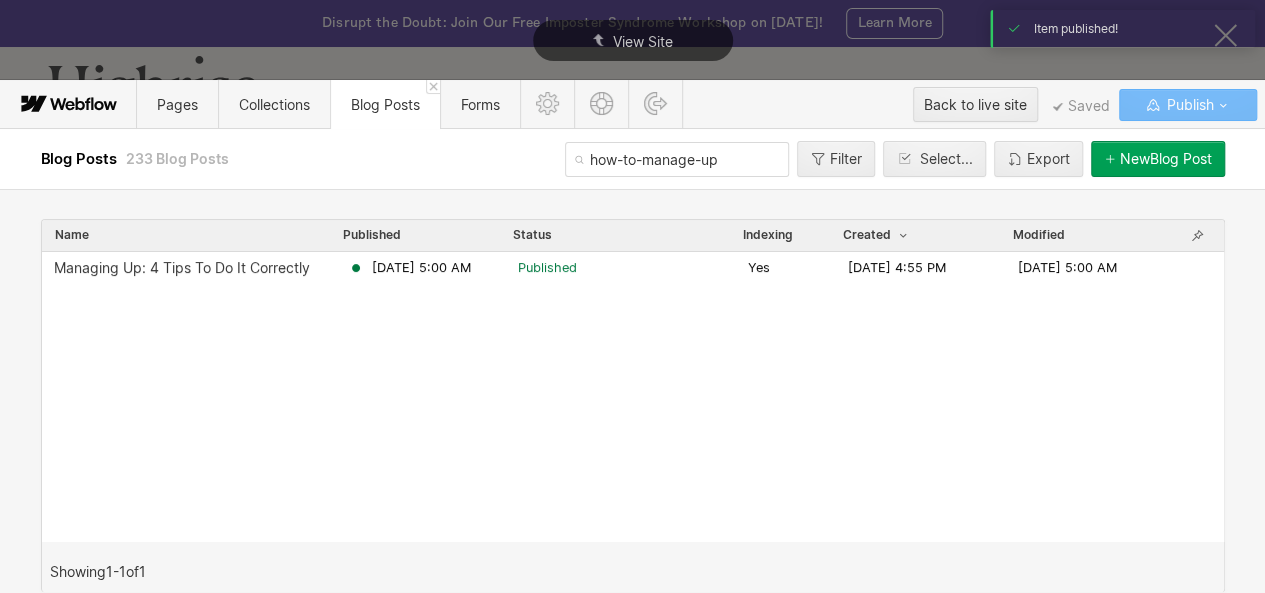 click on "how-to-manage-up" at bounding box center (677, 159) 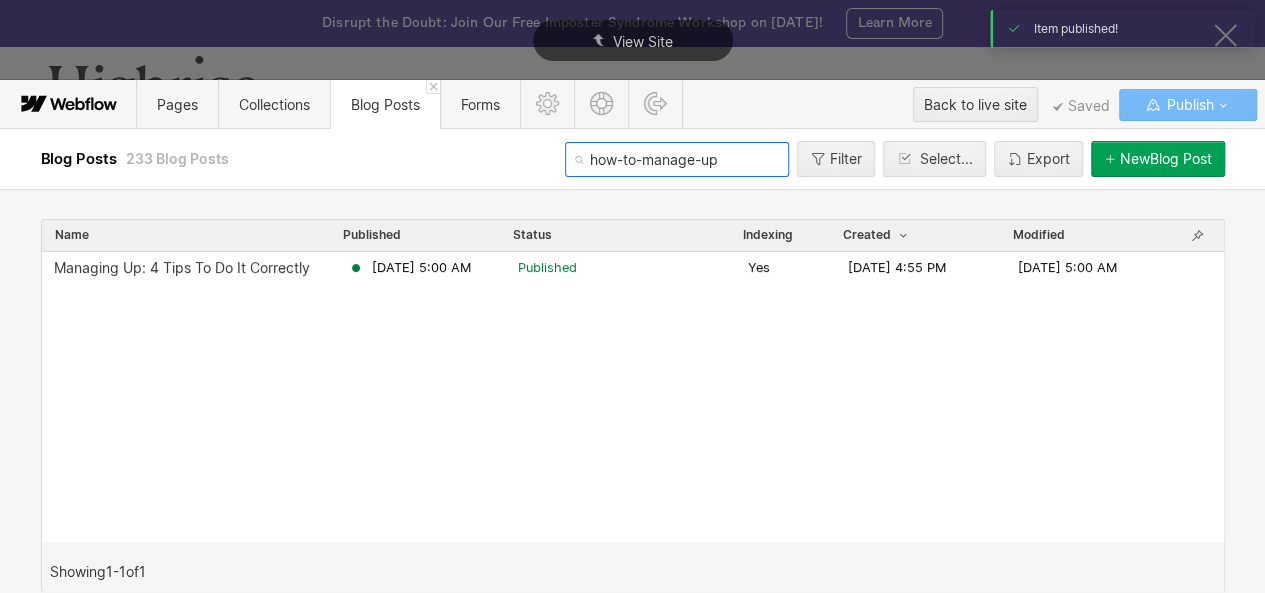 click on "how-to-manage-up" at bounding box center (677, 159) 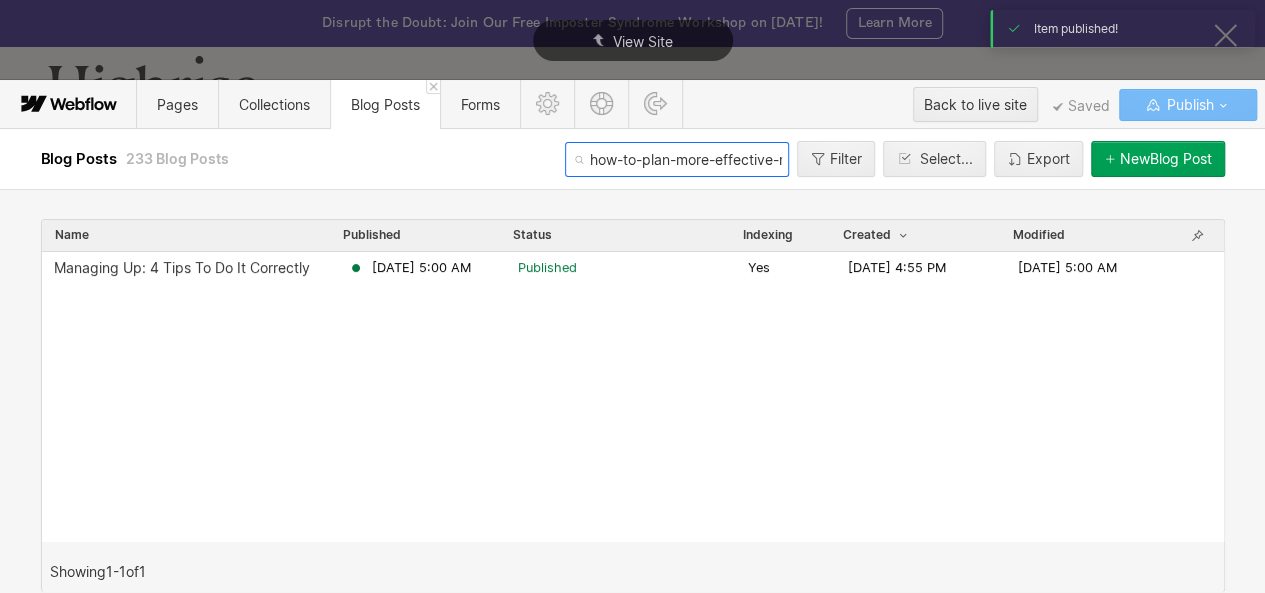 scroll, scrollTop: 0, scrollLeft: 61, axis: horizontal 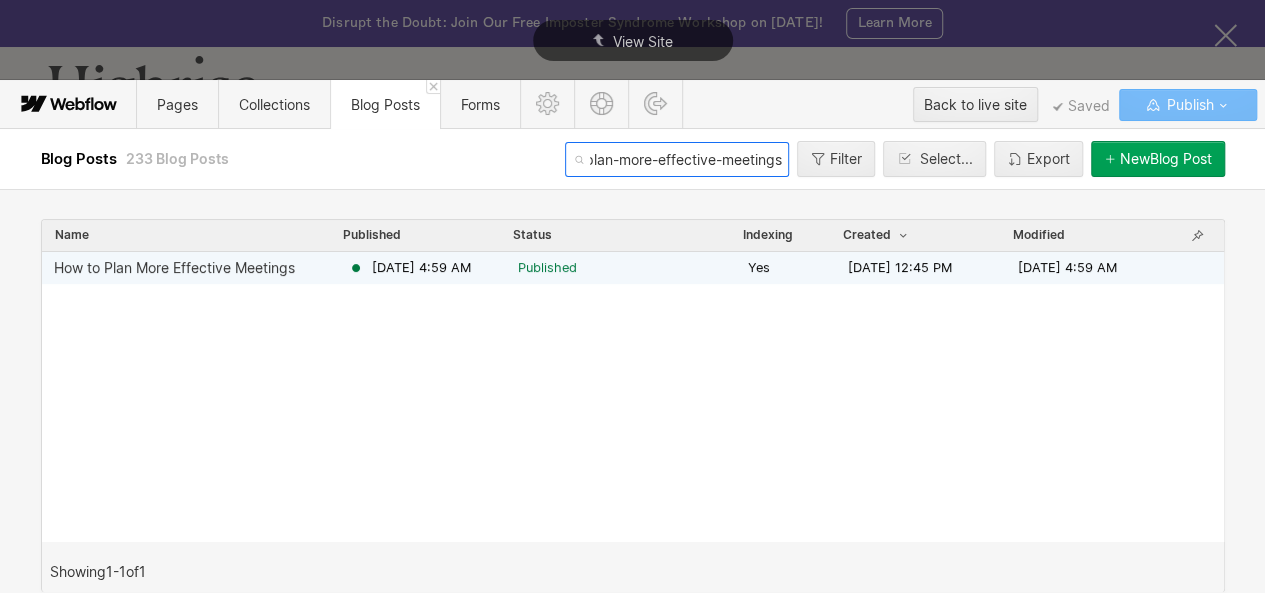 type on "how-to-plan-more-effective-meetings" 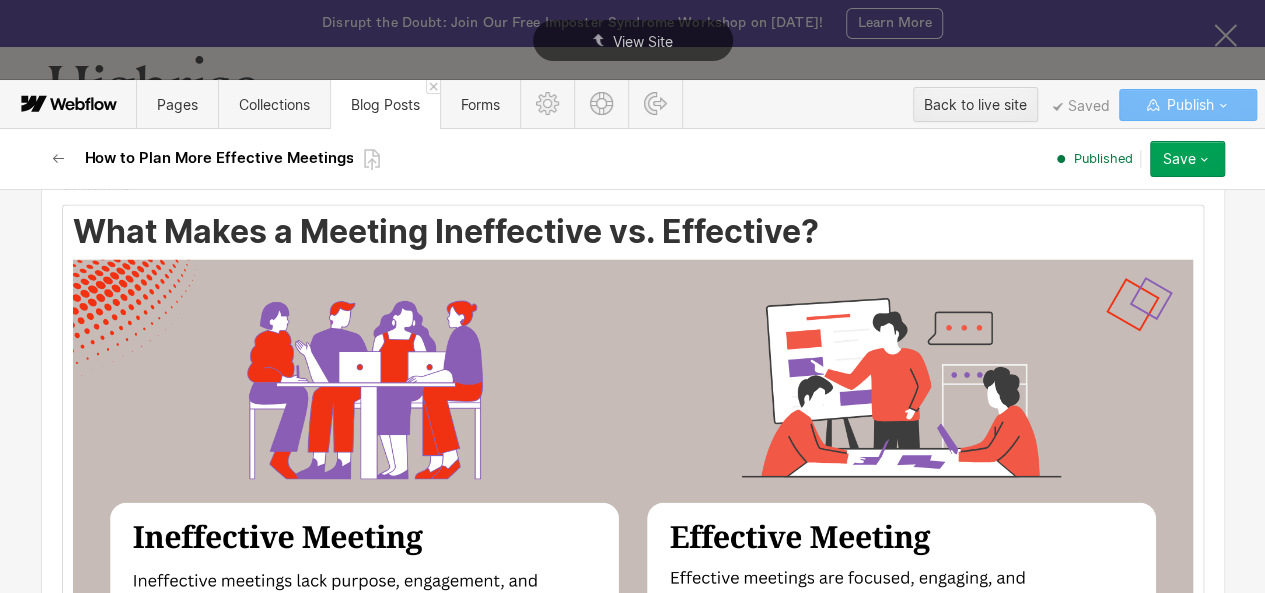 scroll, scrollTop: 2632, scrollLeft: 0, axis: vertical 